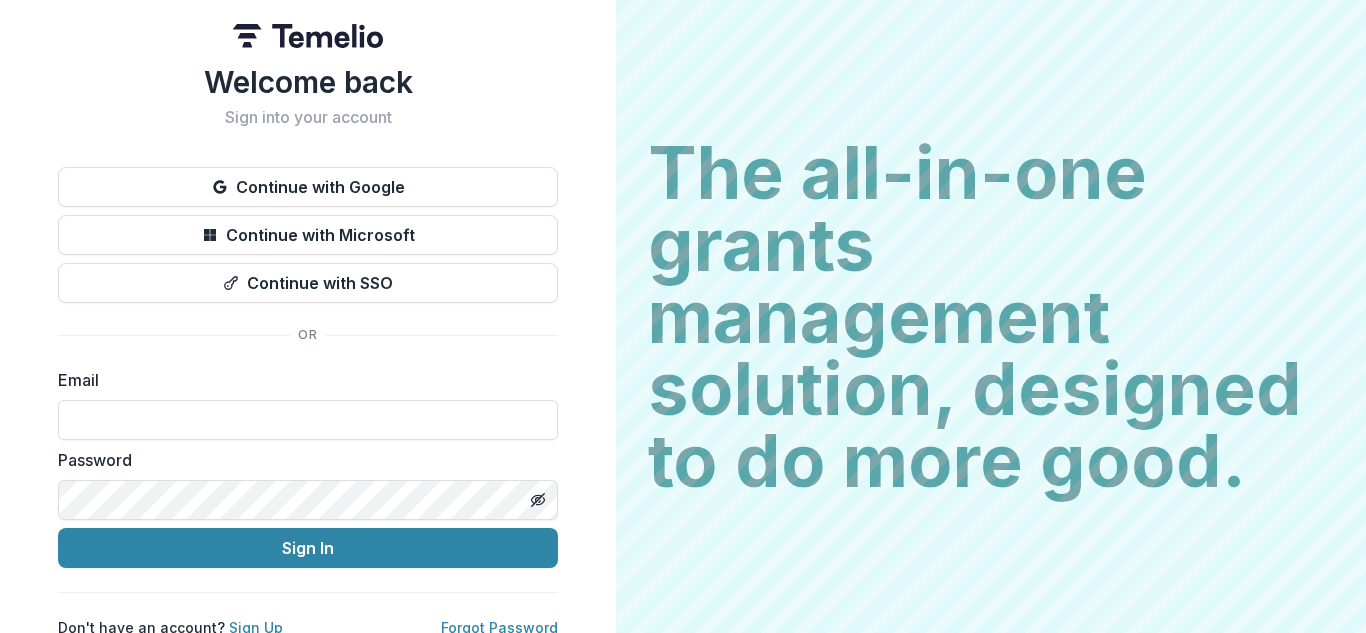 click at bounding box center (308, 420) 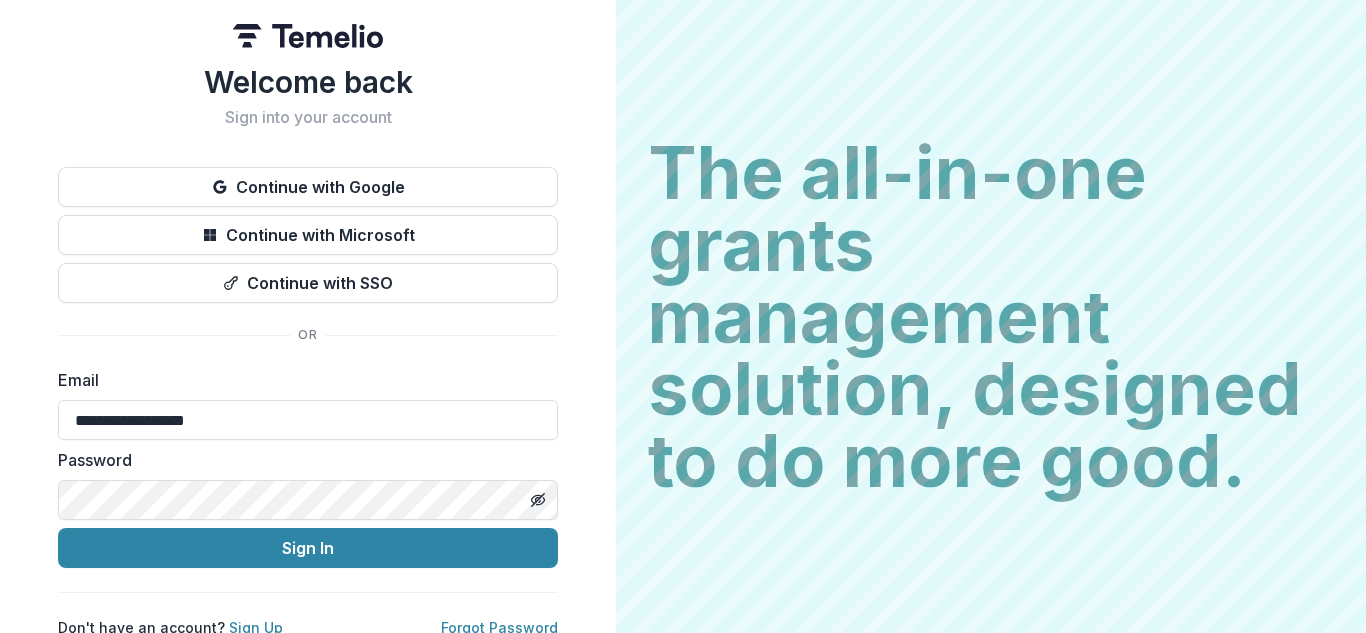 click on "Sign In" at bounding box center [308, 548] 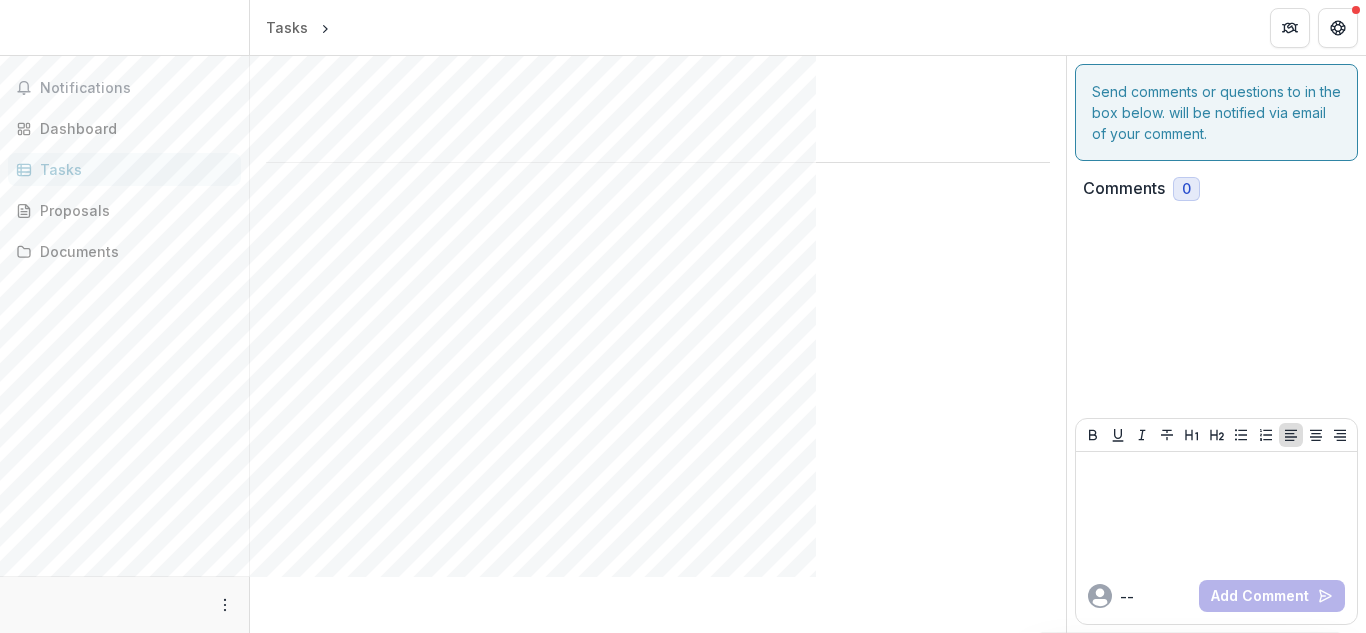 scroll, scrollTop: 0, scrollLeft: 0, axis: both 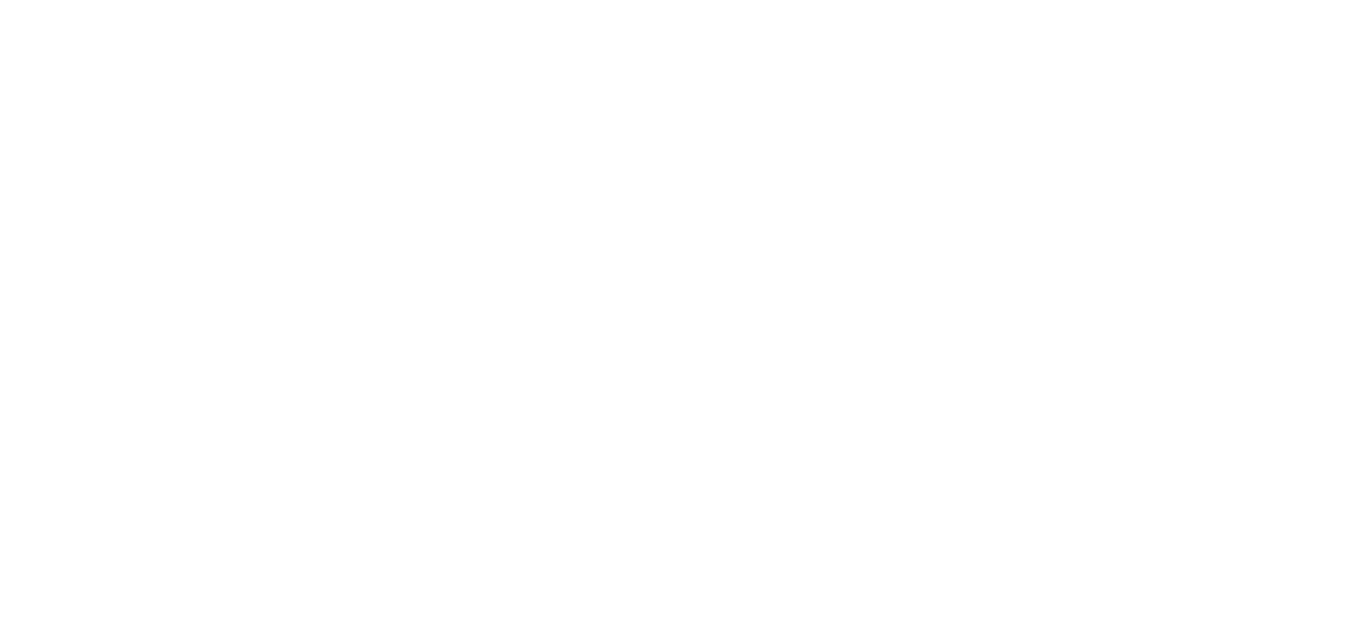 type on "**********" 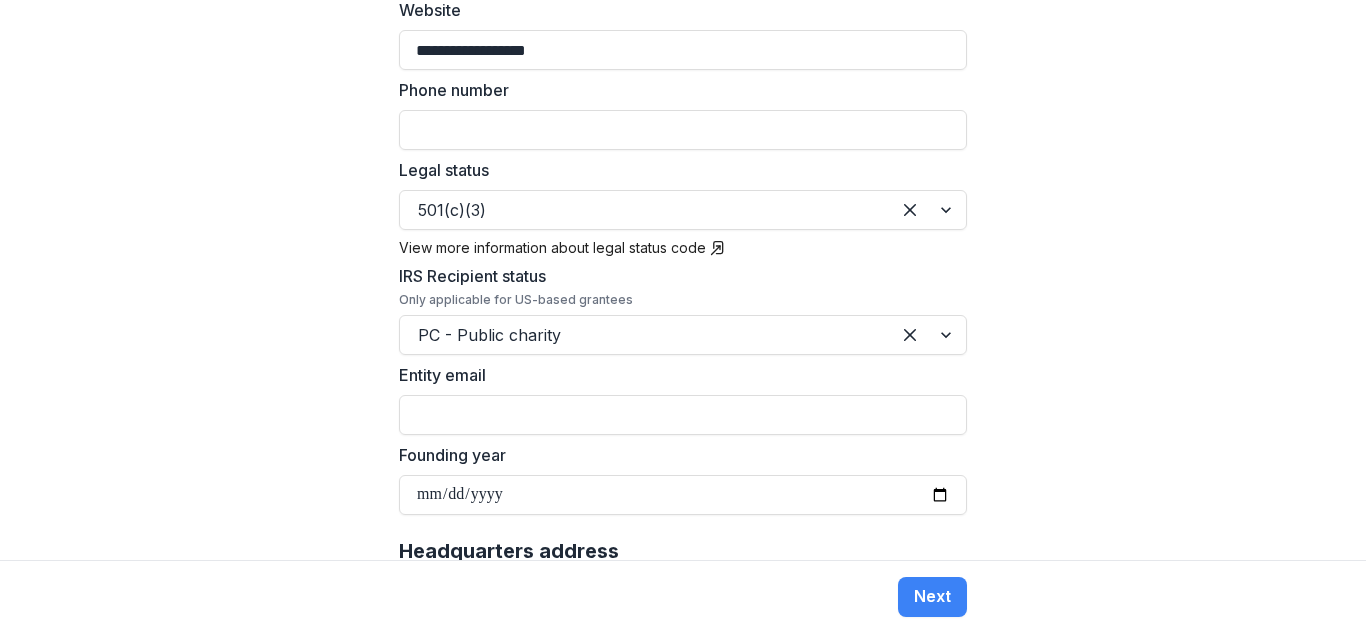 scroll, scrollTop: 639, scrollLeft: 0, axis: vertical 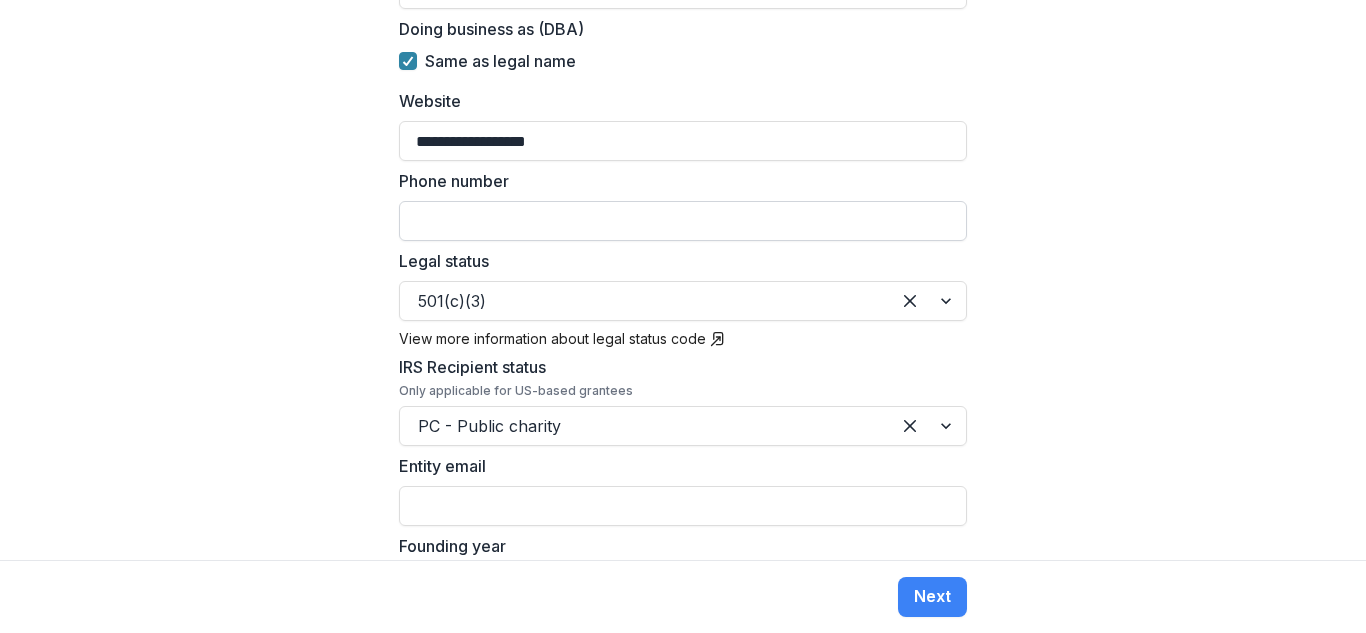 click on "Phone number" at bounding box center (683, 221) 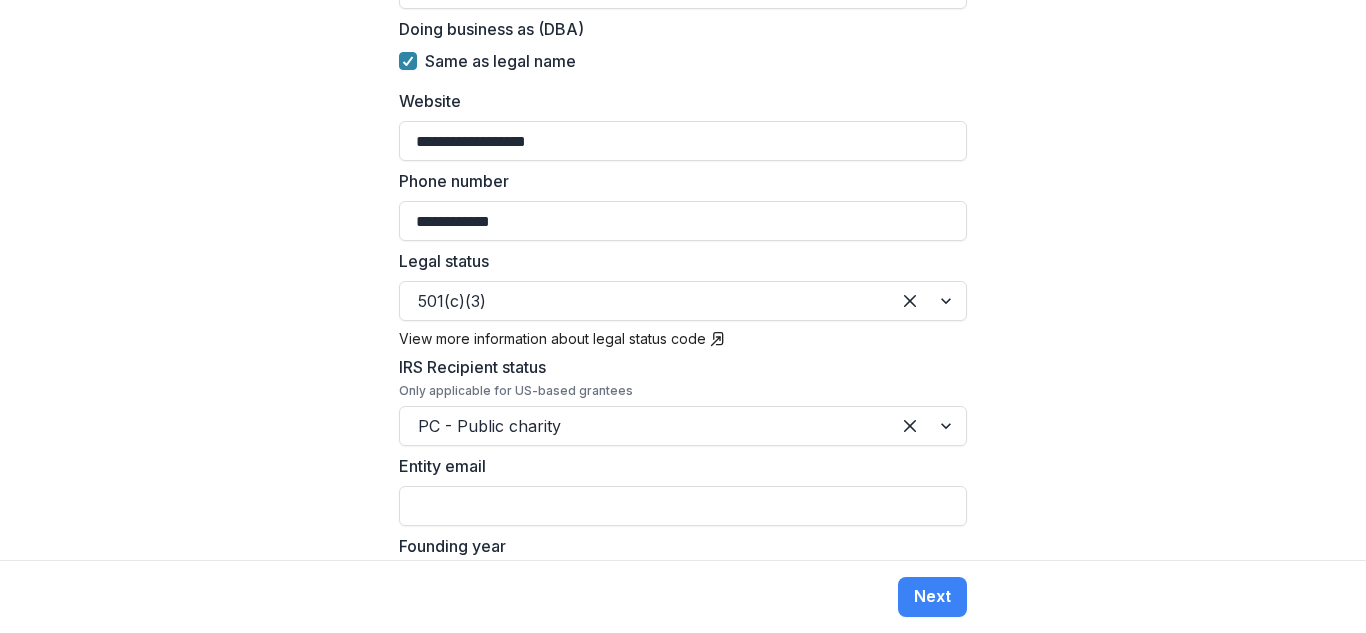 type on "**********" 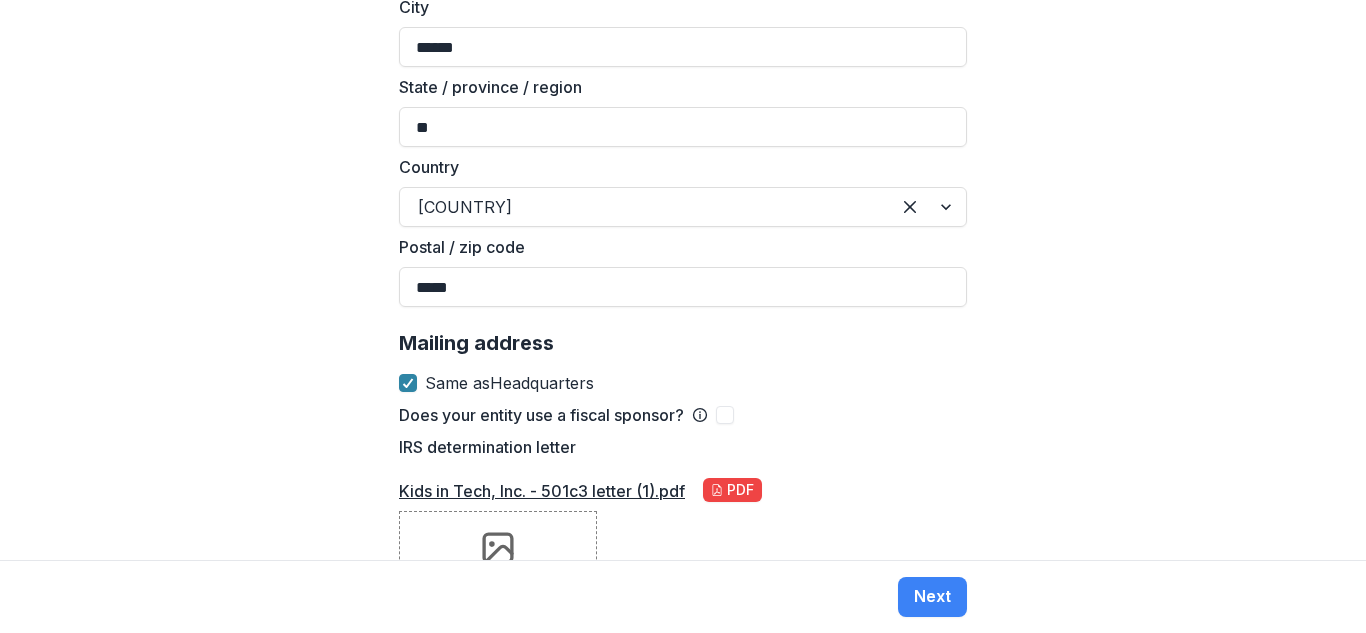 scroll, scrollTop: 1557, scrollLeft: 0, axis: vertical 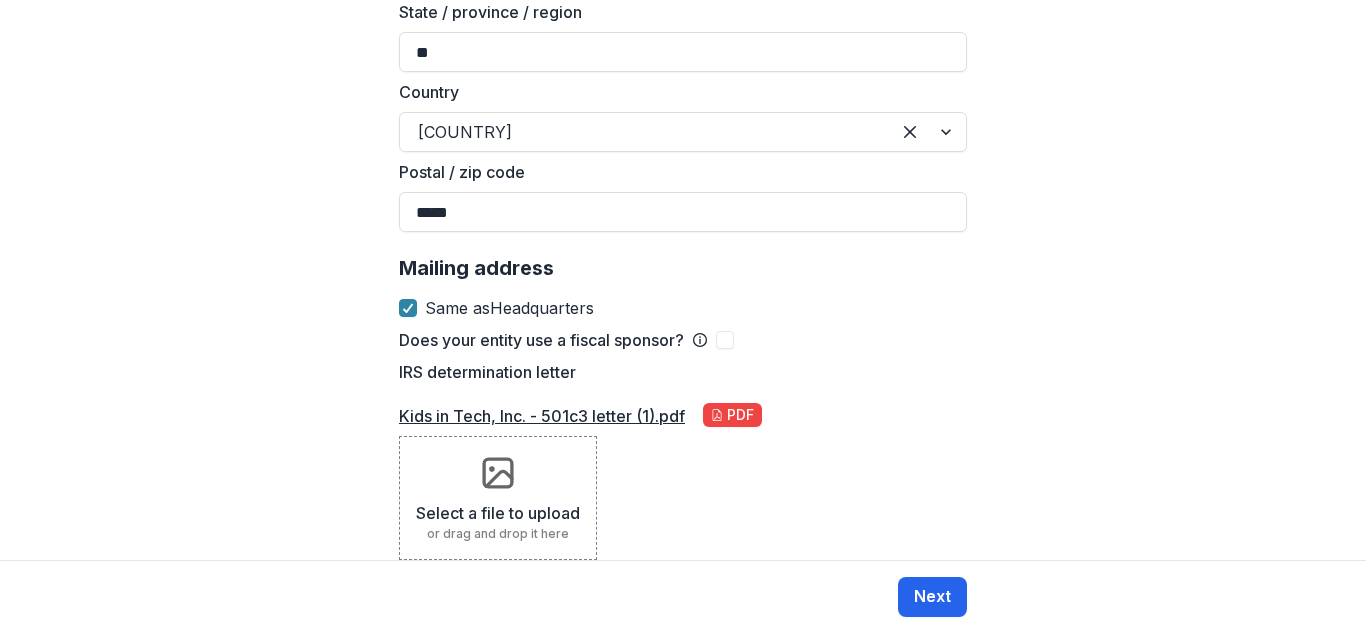 click on "Next" at bounding box center [932, 597] 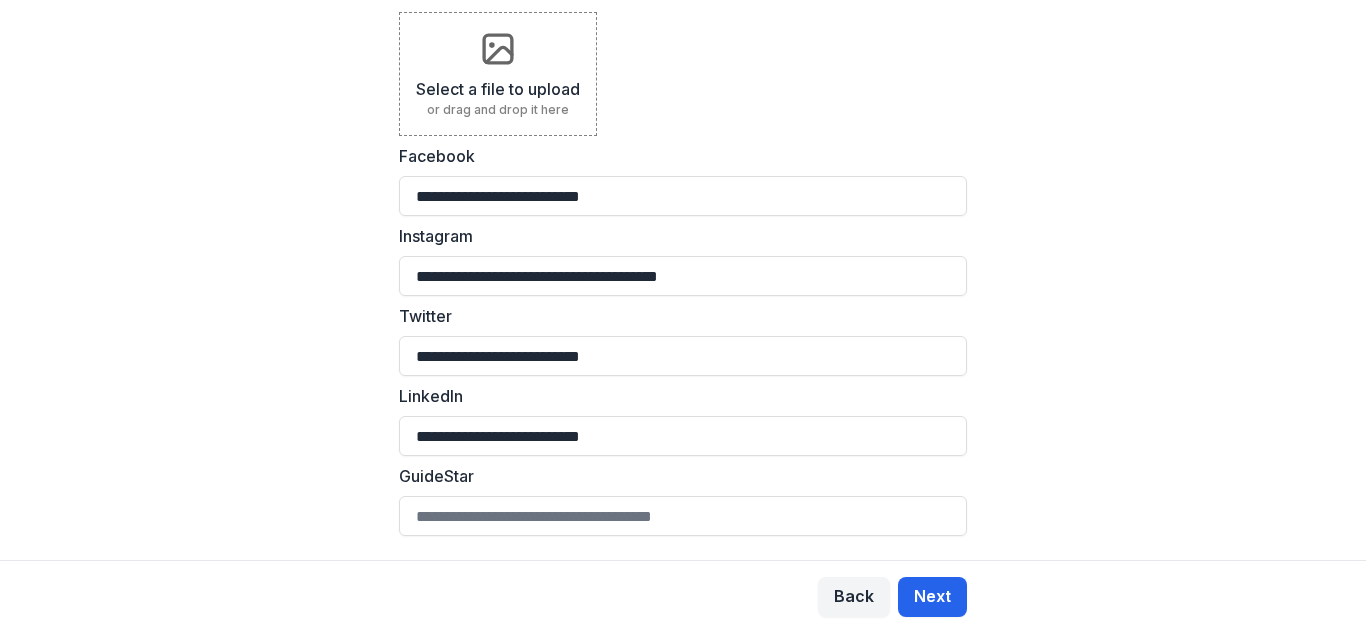 scroll, scrollTop: 0, scrollLeft: 0, axis: both 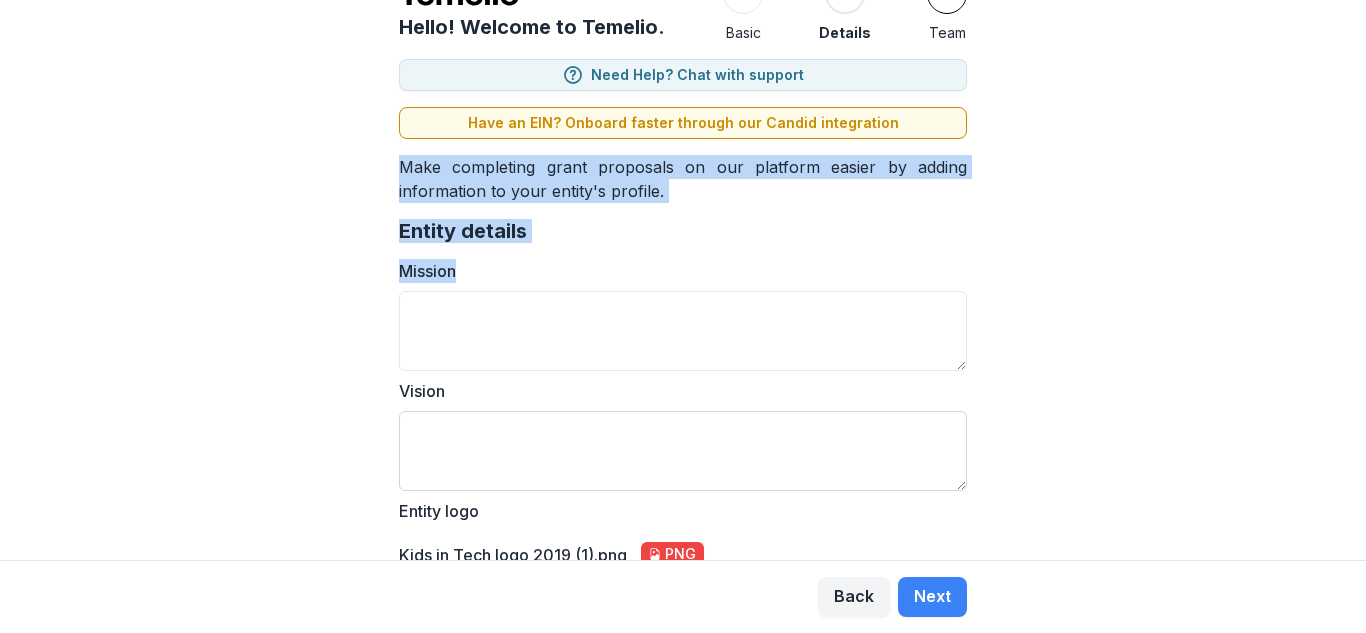 drag, startPoint x: 384, startPoint y: 178, endPoint x: 722, endPoint y: 440, distance: 427.65405 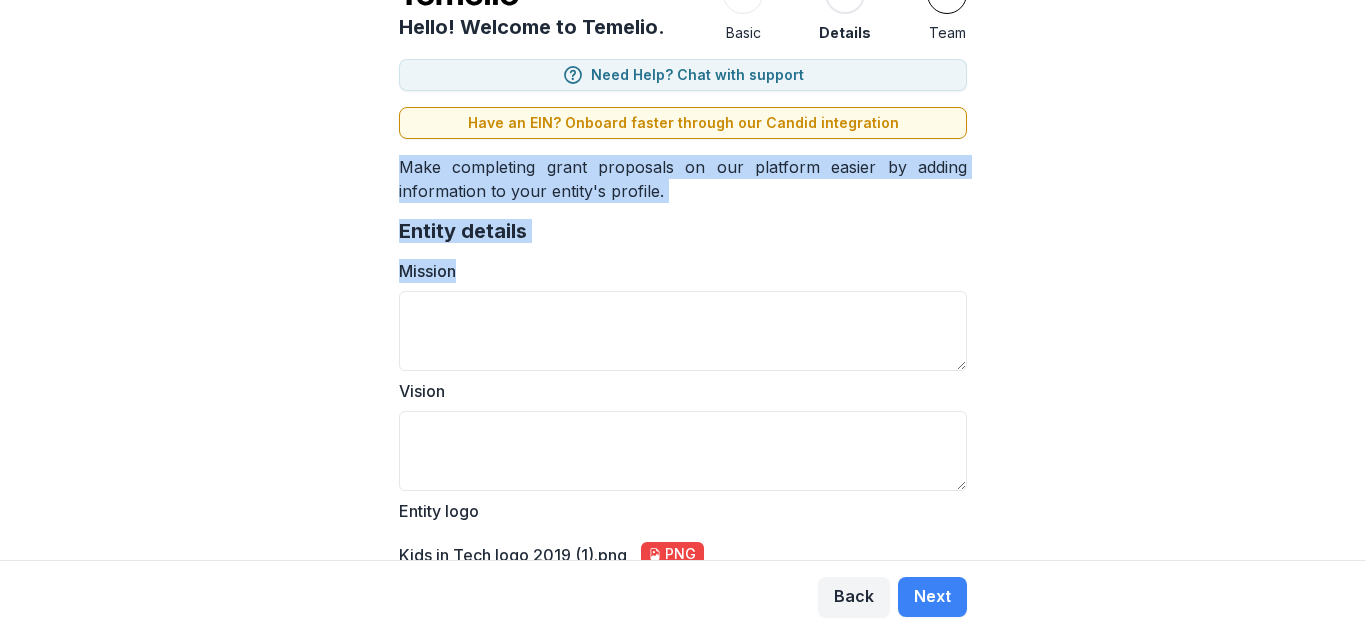 copy on "Make completing grant proposals on our platform easier by adding information to your entity's profile. Entity details Mission" 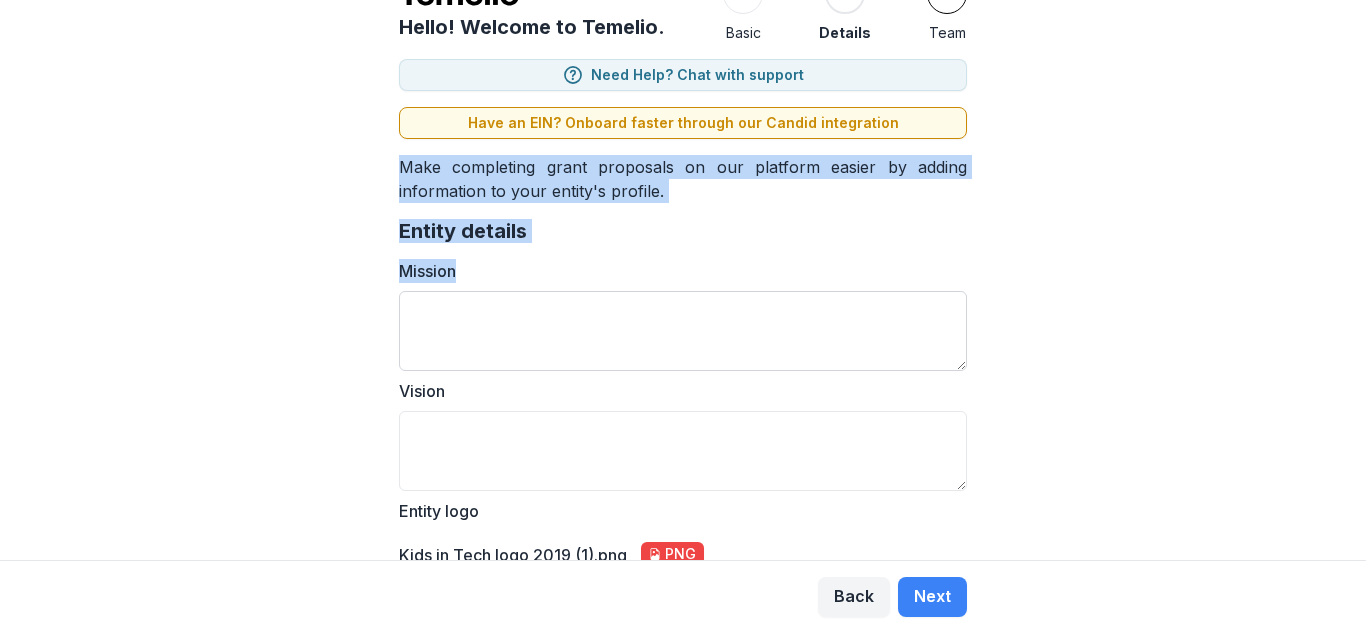 click on "Mission" at bounding box center (683, 331) 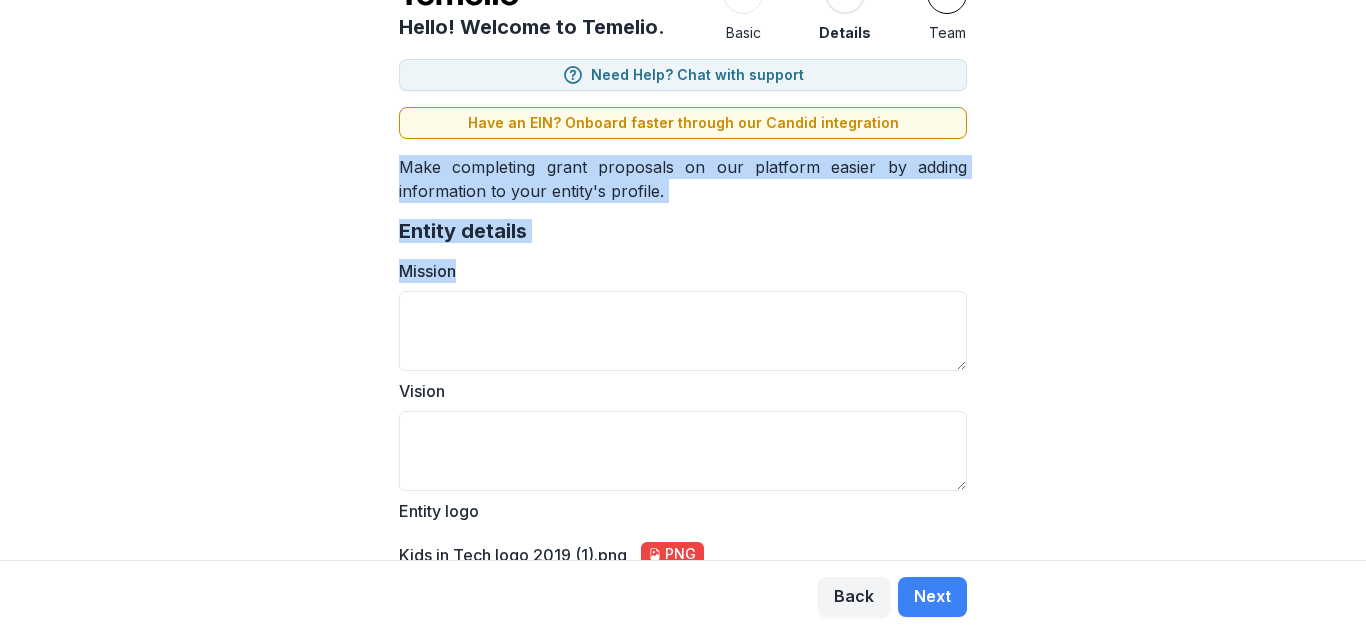click on "Mission" at bounding box center [677, 271] 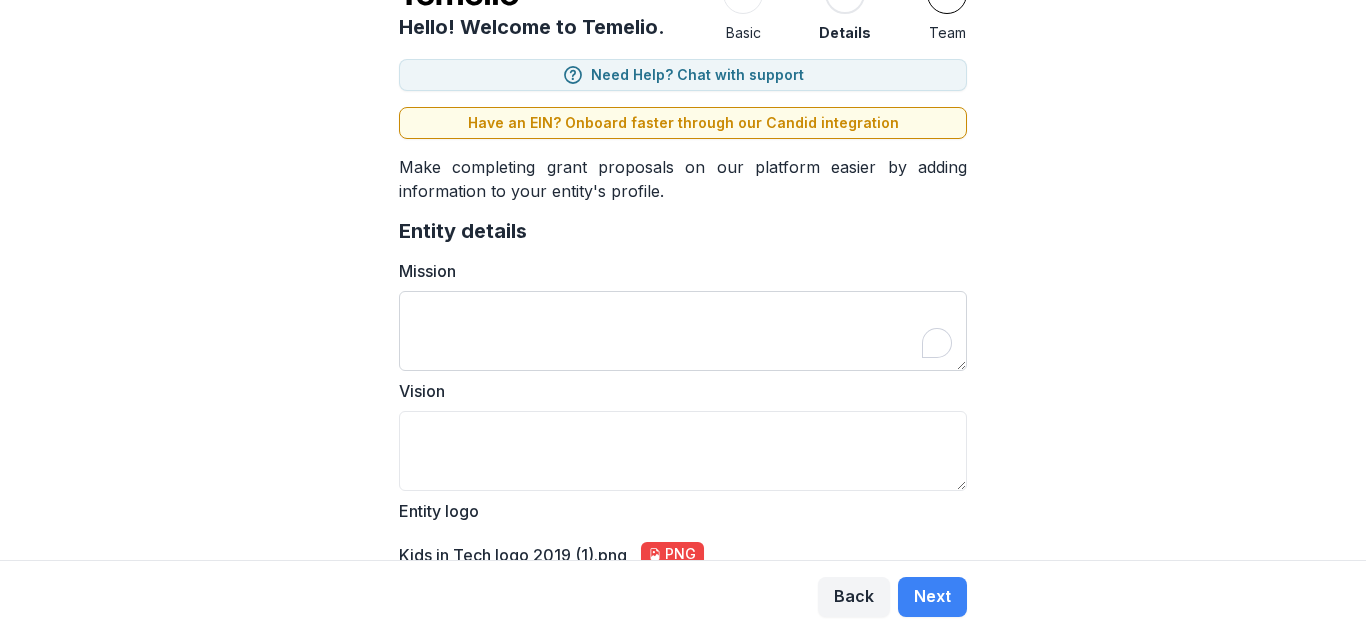 paste on "**********" 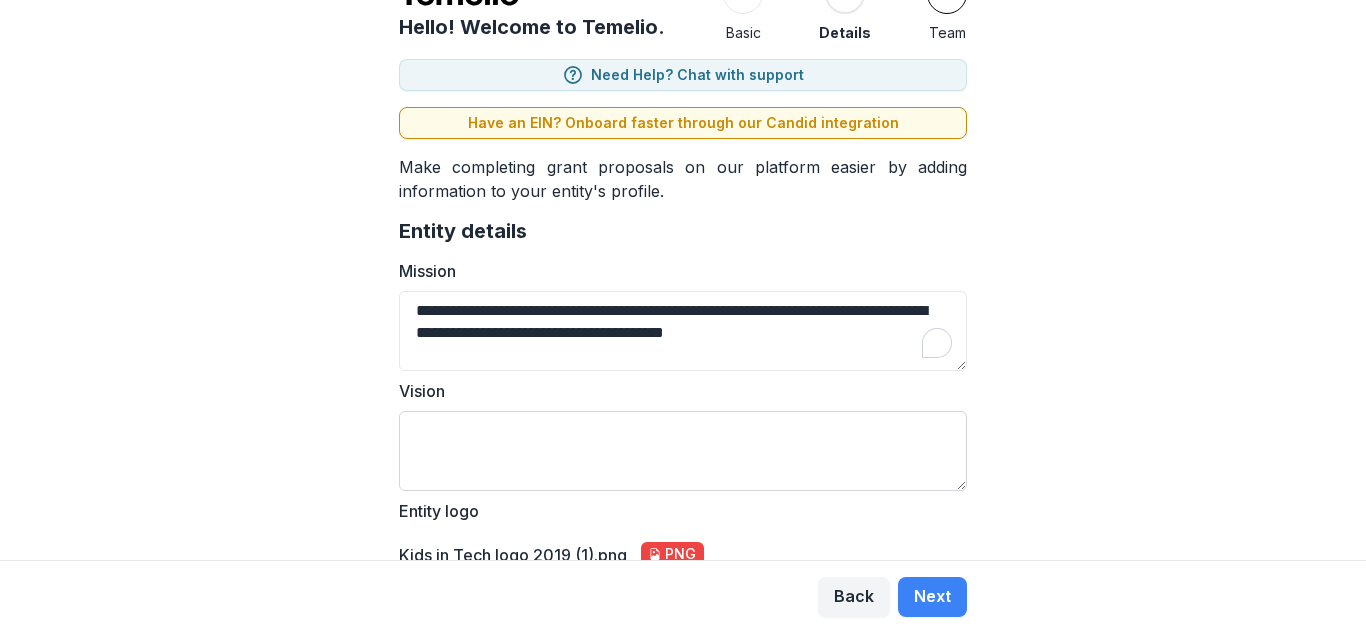 scroll, scrollTop: 105, scrollLeft: 0, axis: vertical 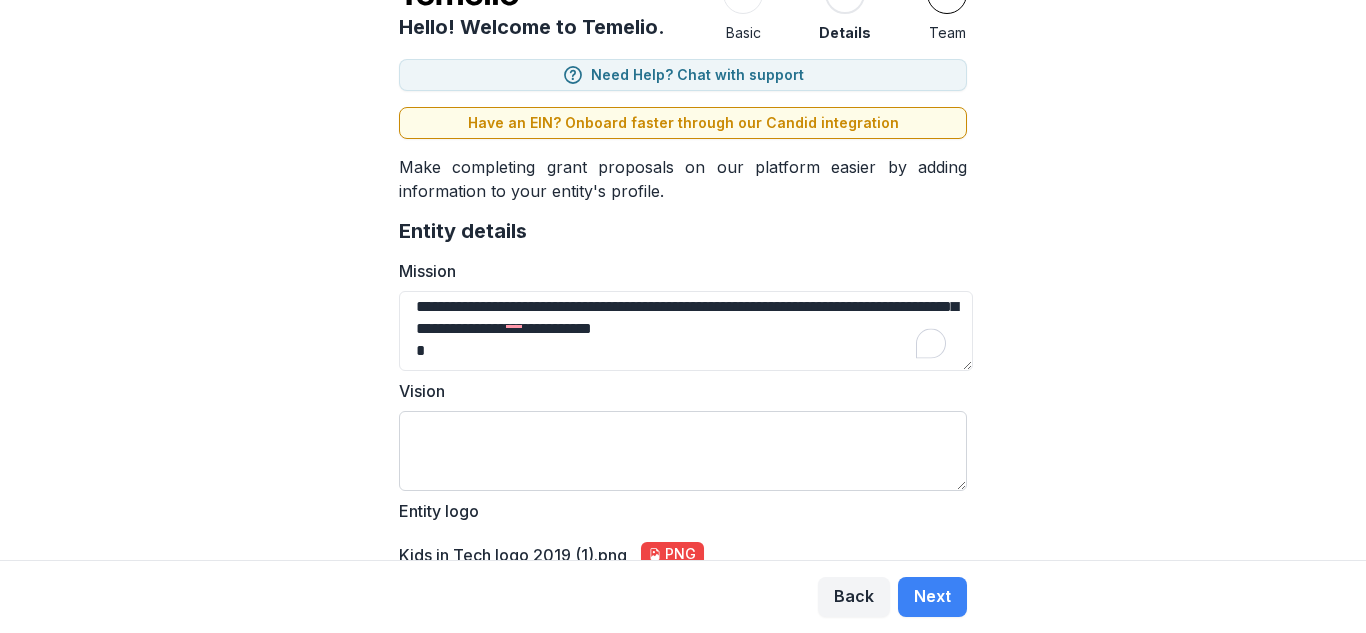 click on "Vision" at bounding box center [683, 451] 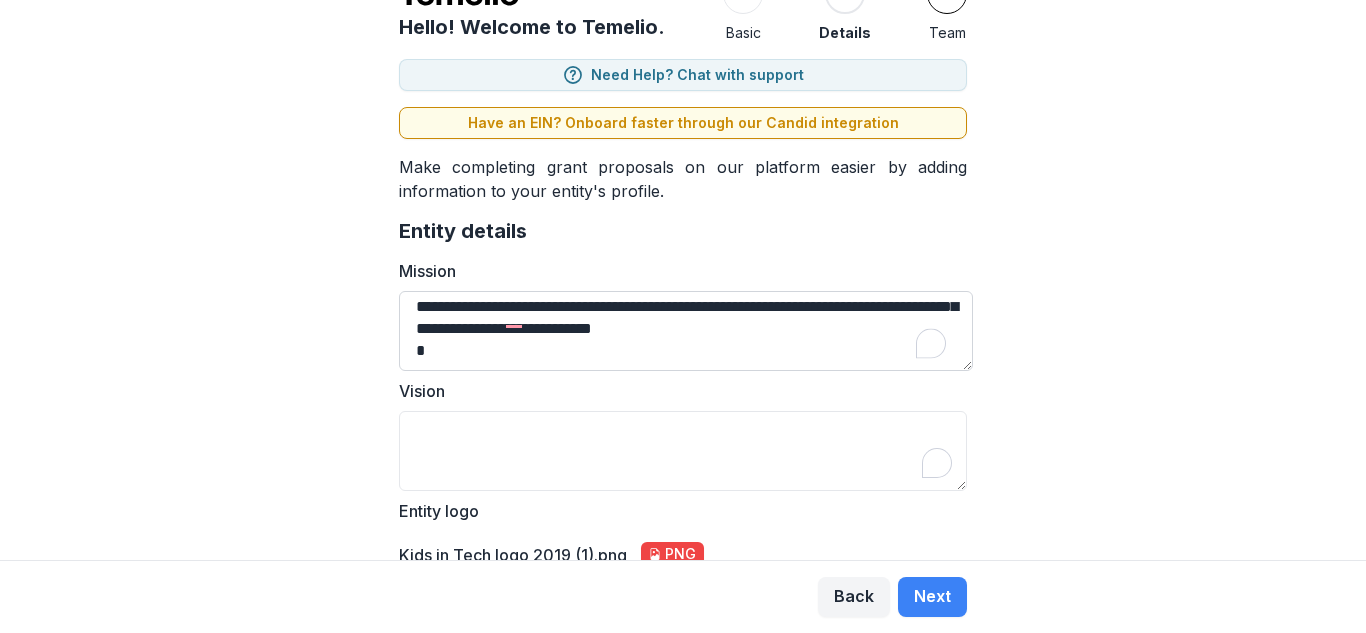 click on "**********" at bounding box center (686, 331) 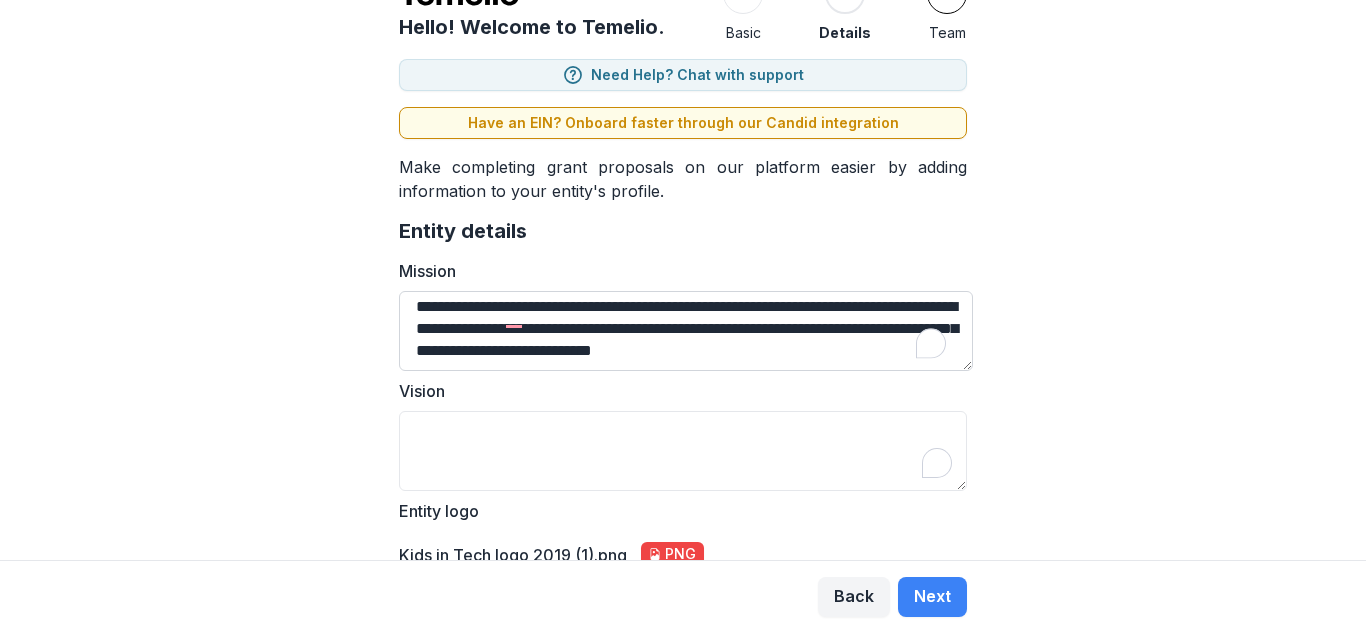 scroll, scrollTop: 92, scrollLeft: 0, axis: vertical 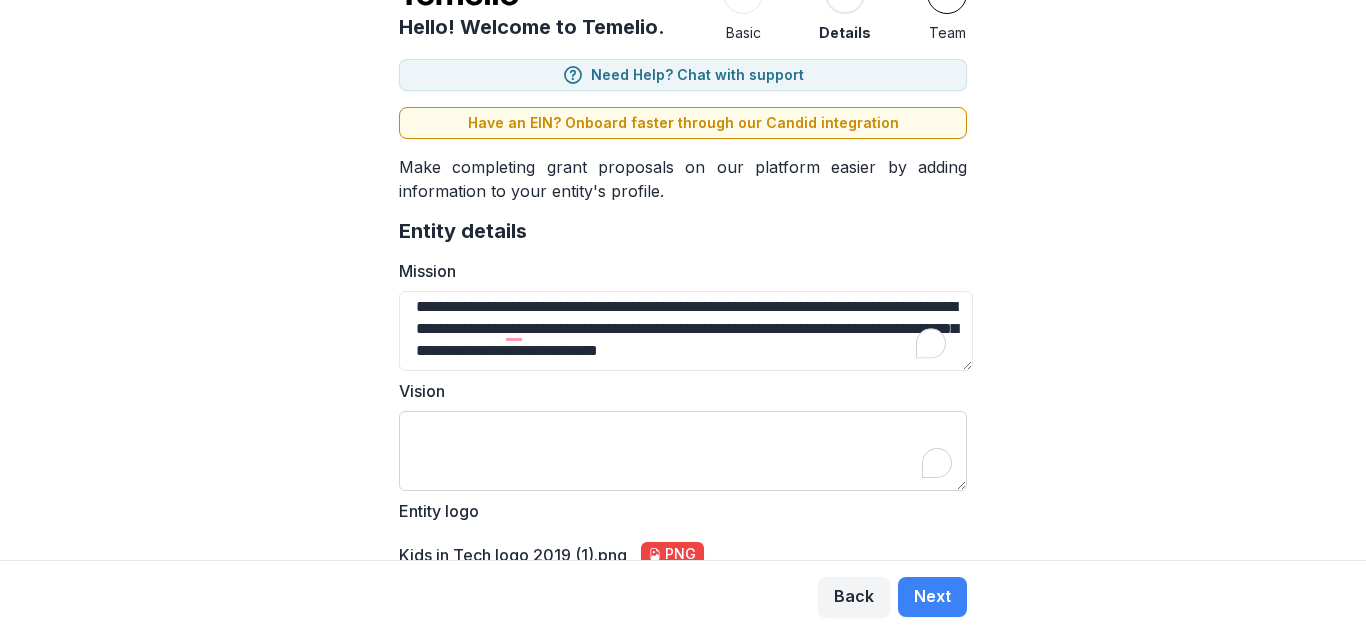 type on "**********" 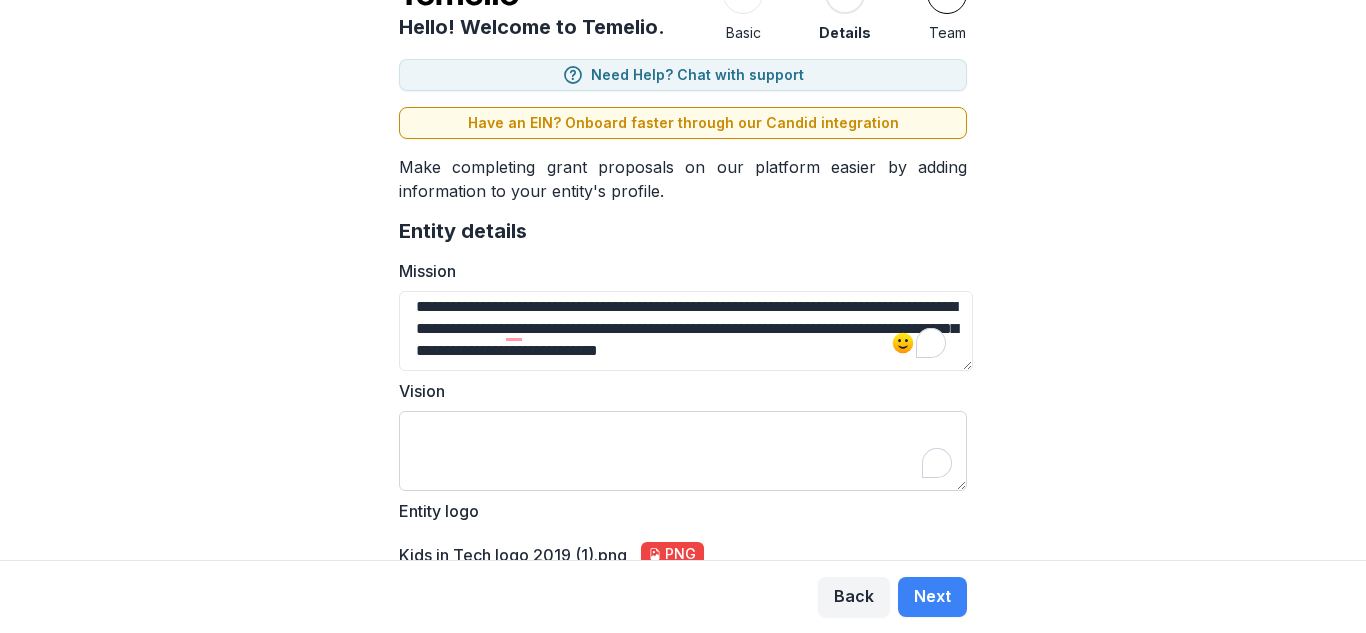 click on "Vision" at bounding box center (683, 451) 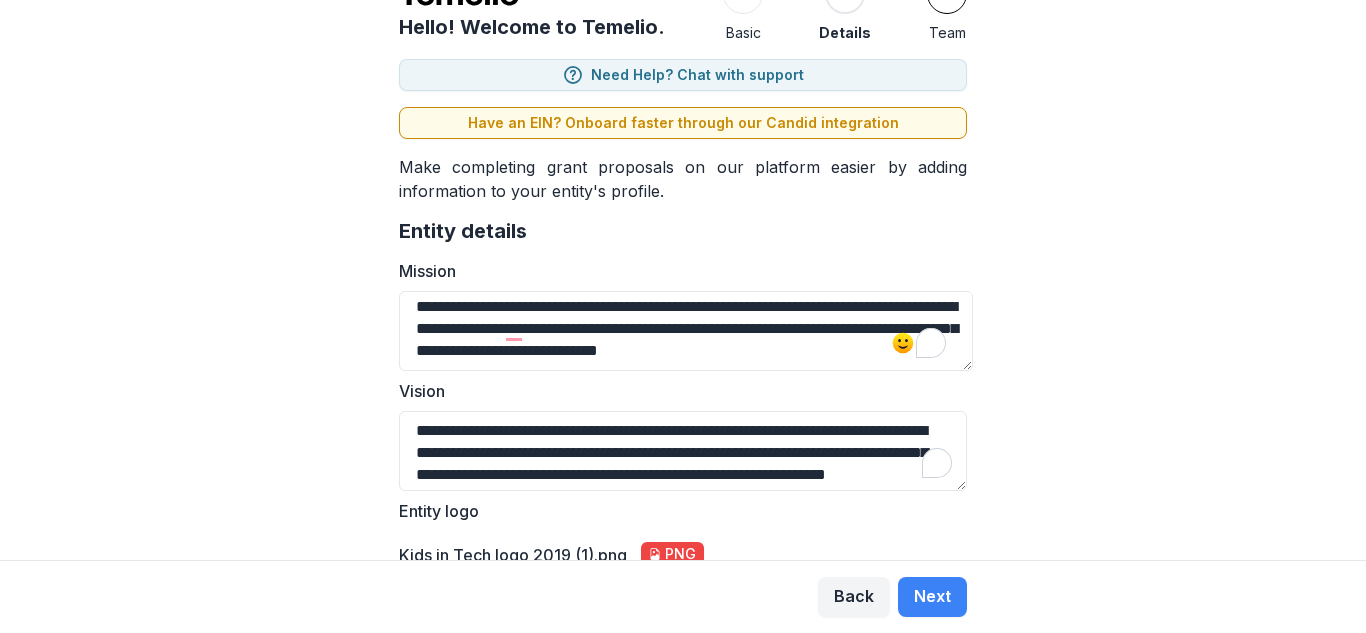 scroll, scrollTop: 39, scrollLeft: 0, axis: vertical 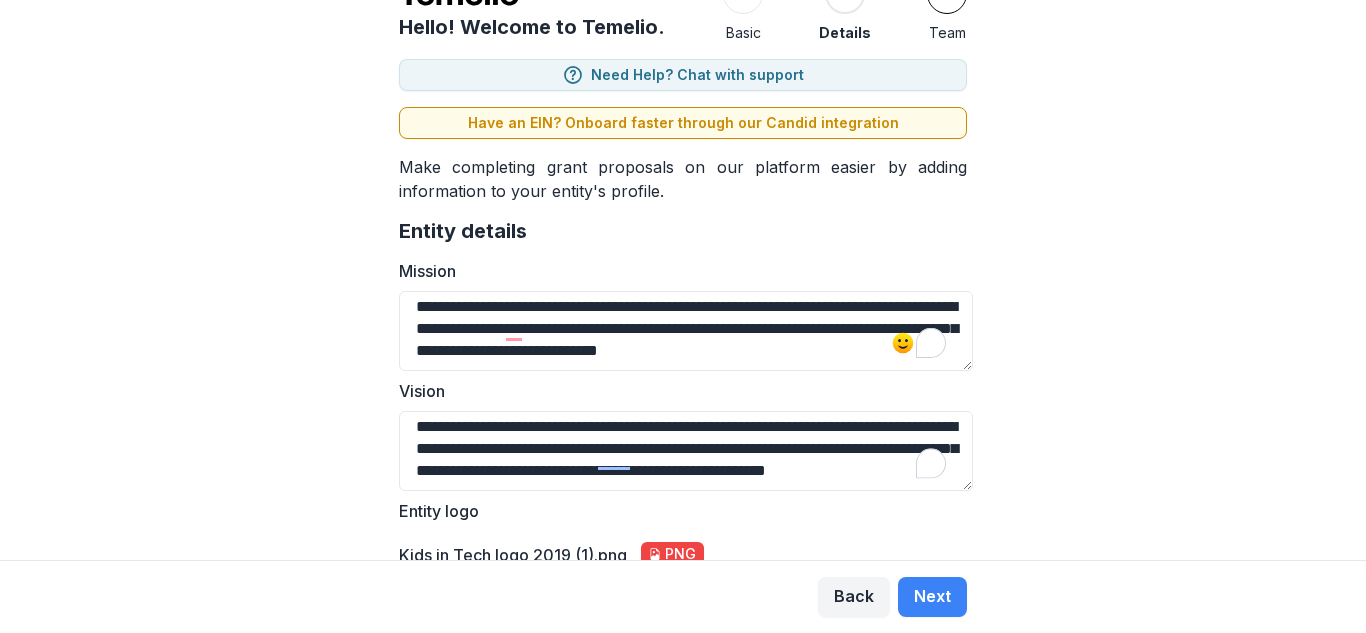 type on "**********" 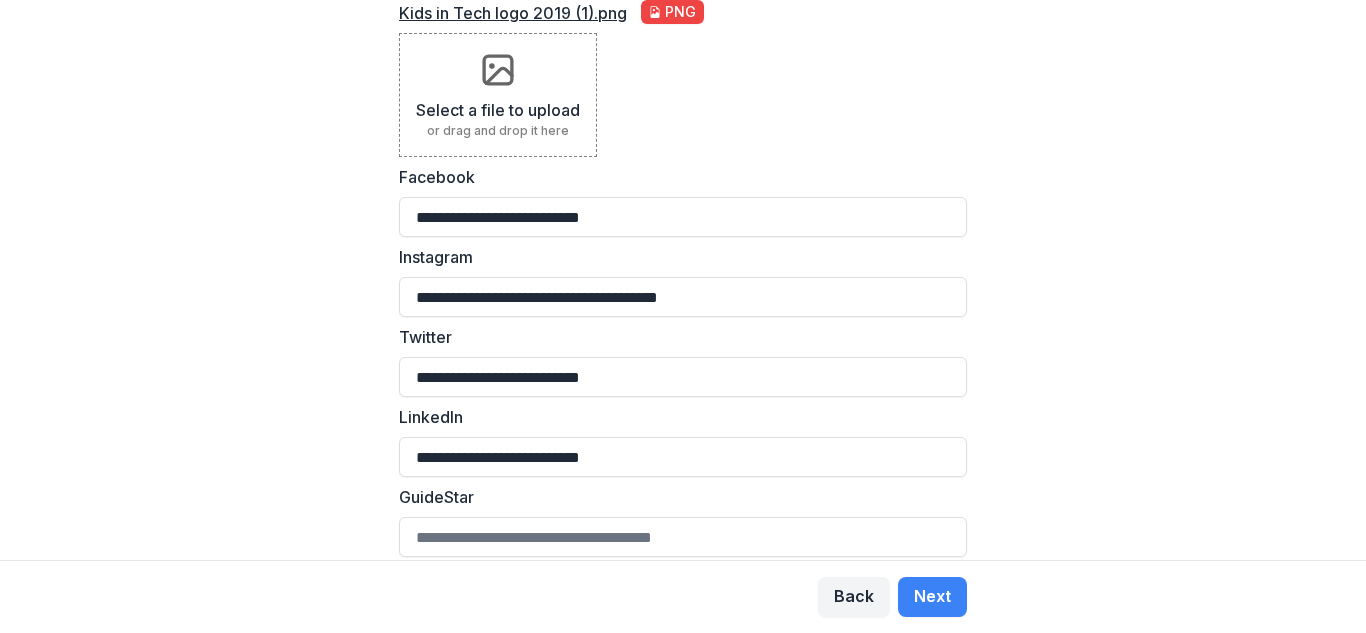 scroll, scrollTop: 661, scrollLeft: 0, axis: vertical 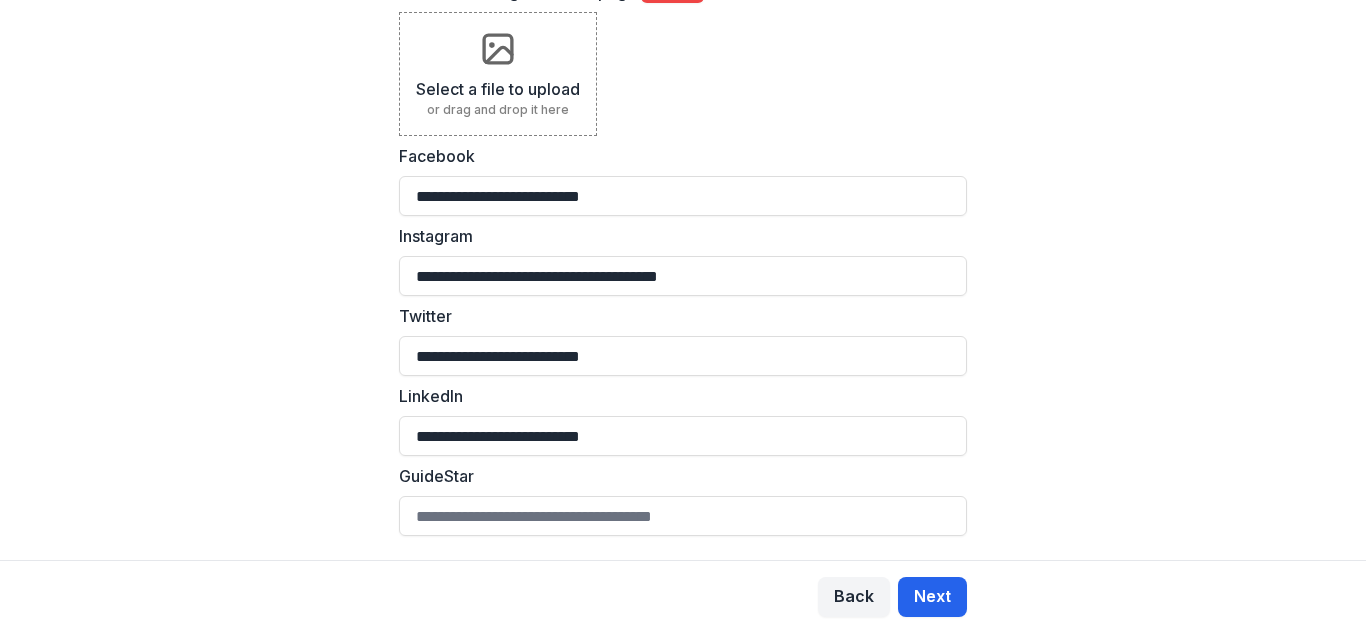 click on "Next" at bounding box center (932, 597) 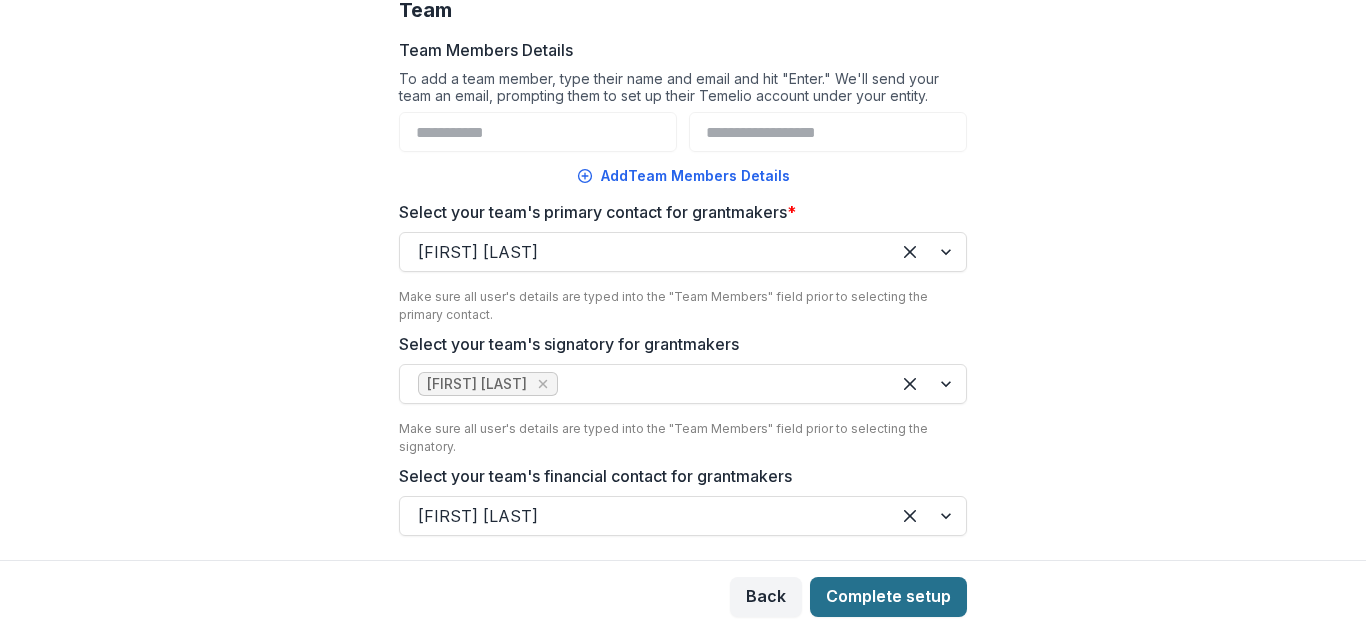 scroll, scrollTop: 0, scrollLeft: 0, axis: both 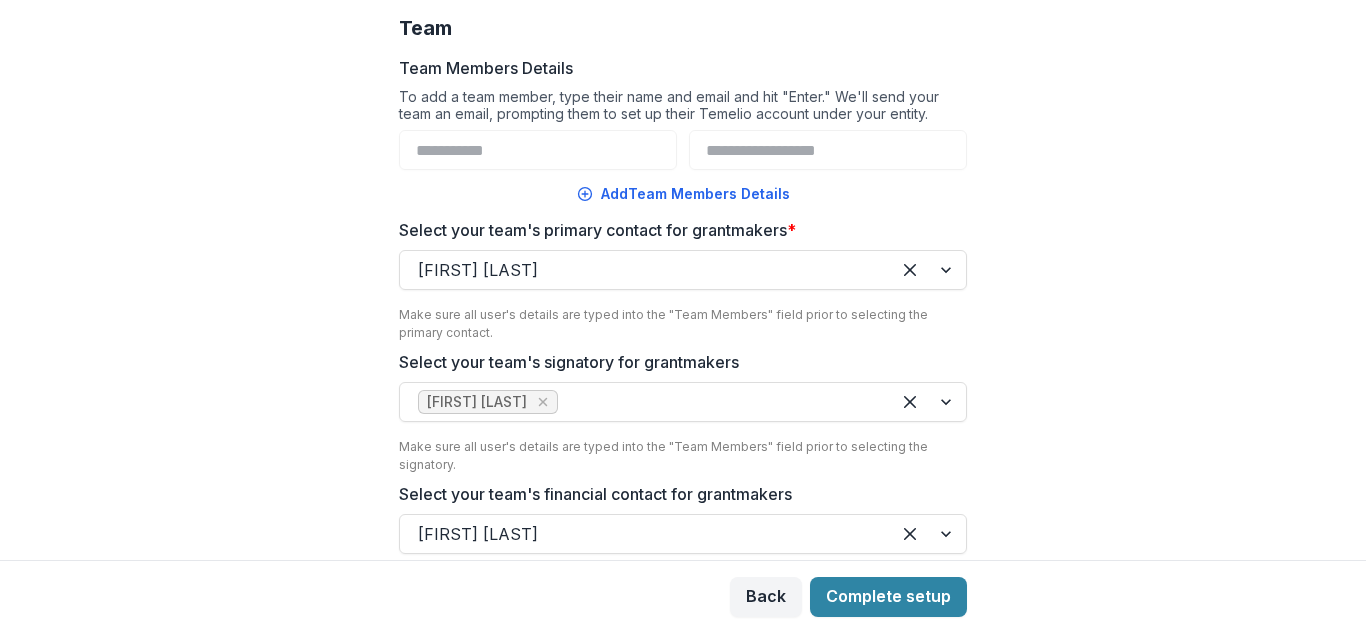 drag, startPoint x: 944, startPoint y: 602, endPoint x: 878, endPoint y: 246, distance: 362.06628 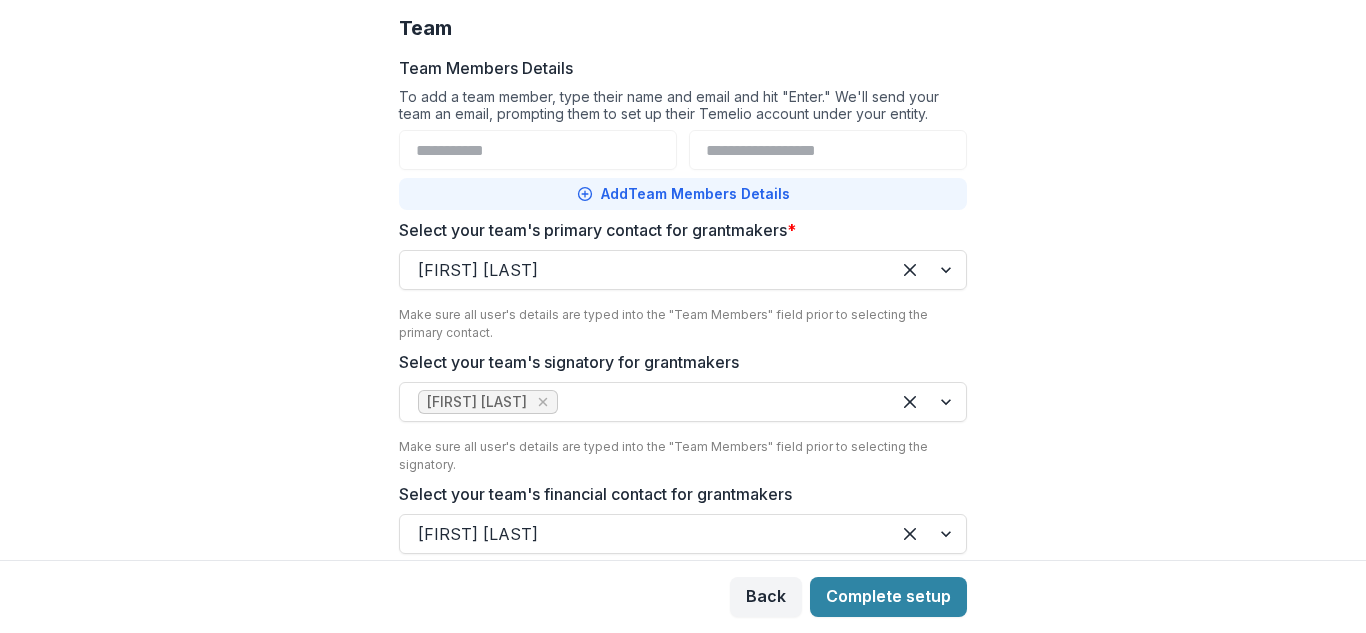 click on "Add  Team Members Details" at bounding box center (683, 194) 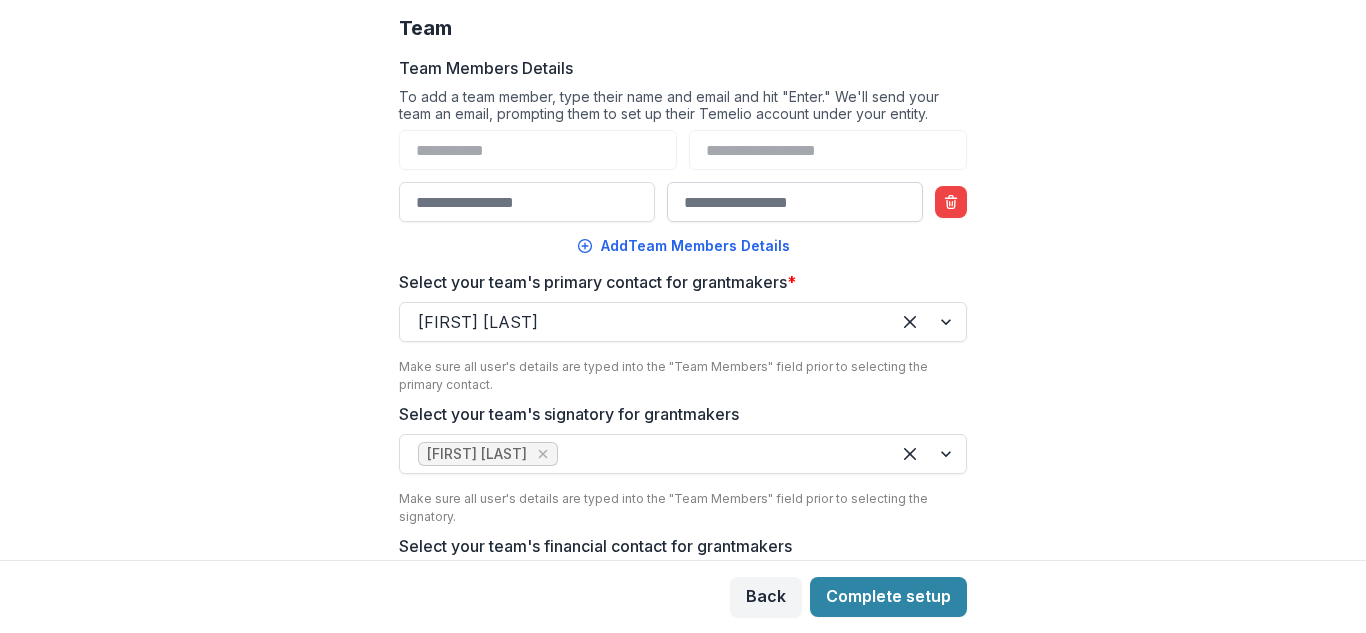 click on "Team Members Details" at bounding box center [795, 202] 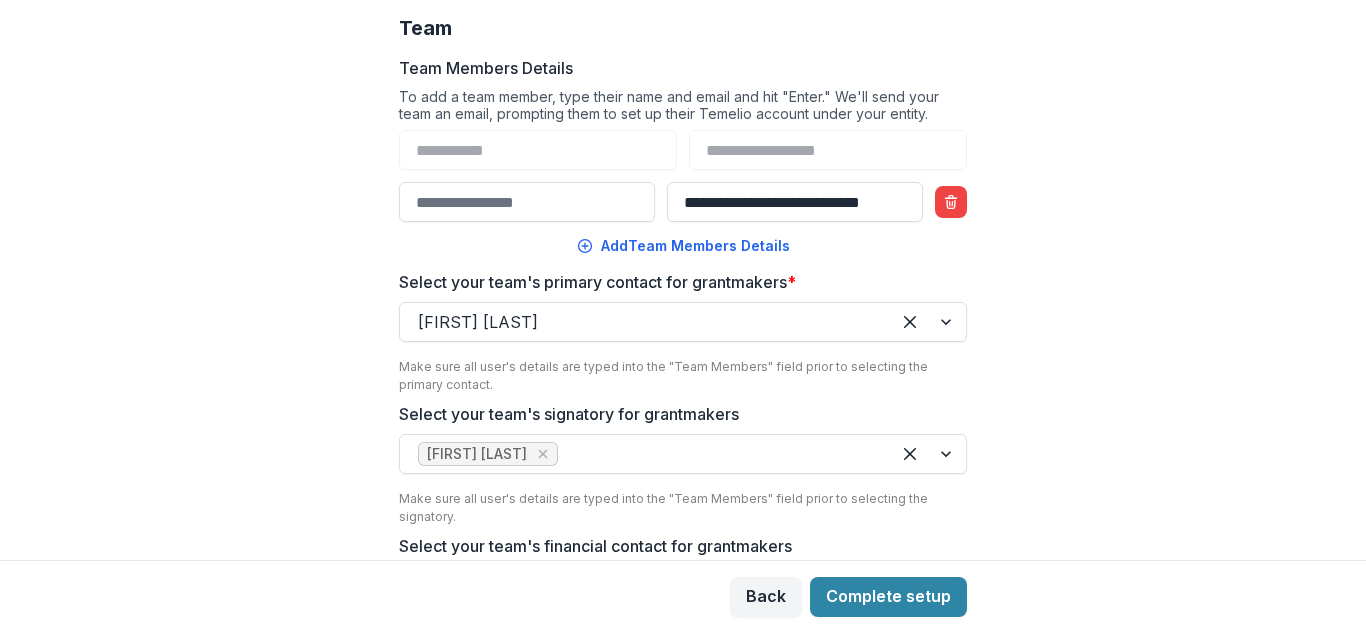 scroll, scrollTop: 0, scrollLeft: 31, axis: horizontal 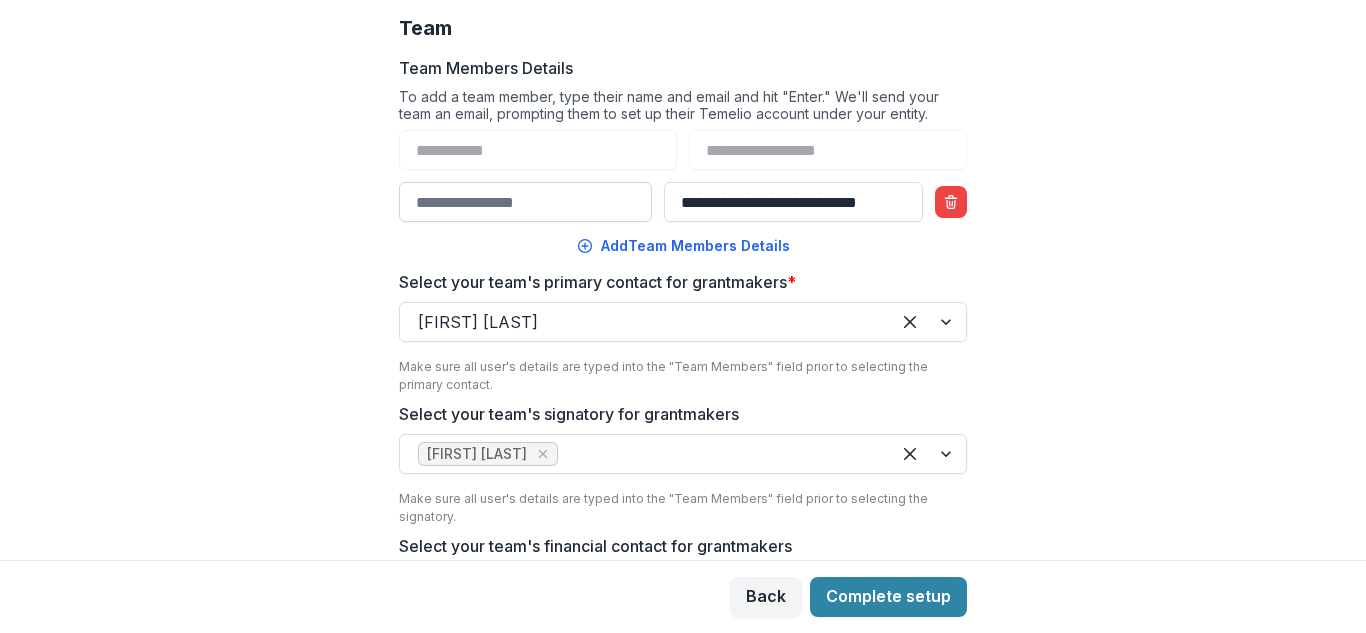type on "**********" 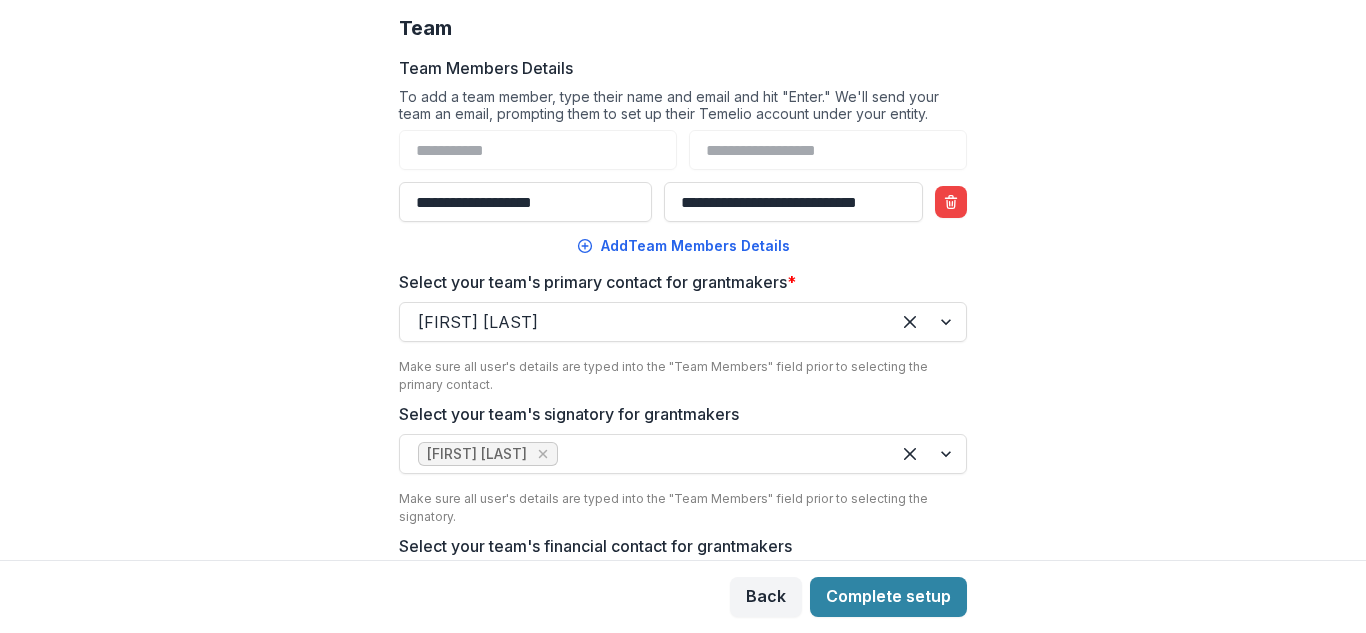 type on "**********" 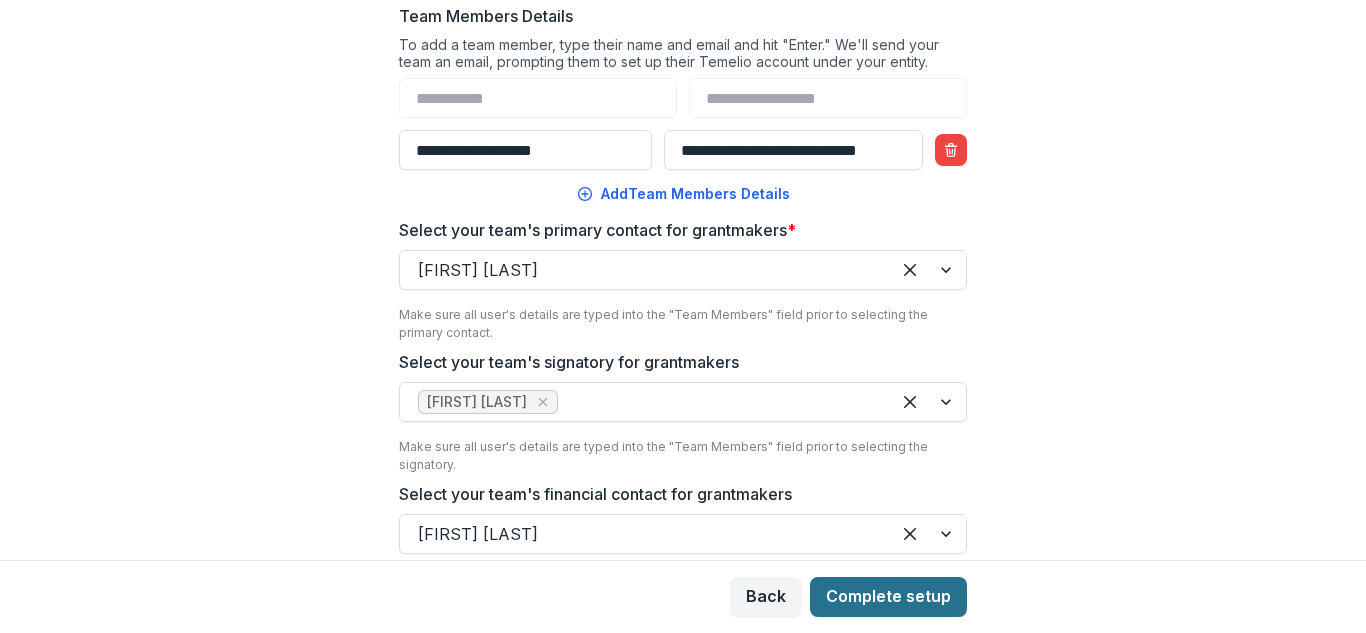 click on "Complete setup" at bounding box center (888, 597) 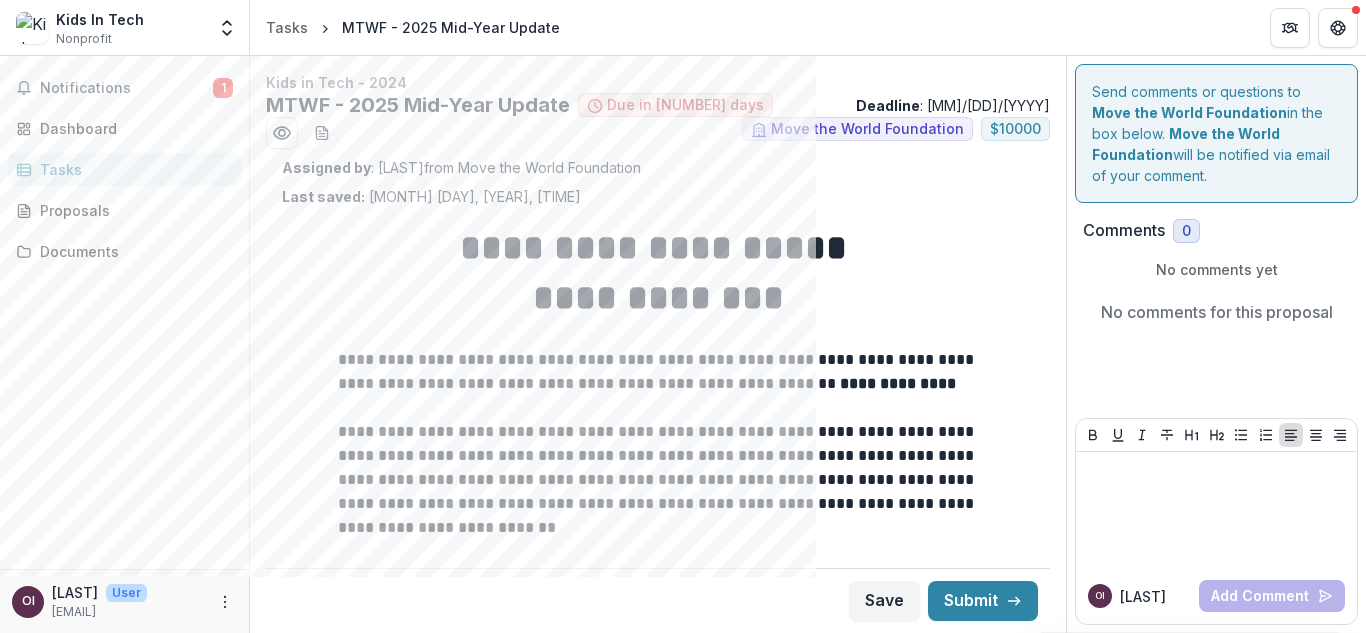 scroll, scrollTop: 0, scrollLeft: 0, axis: both 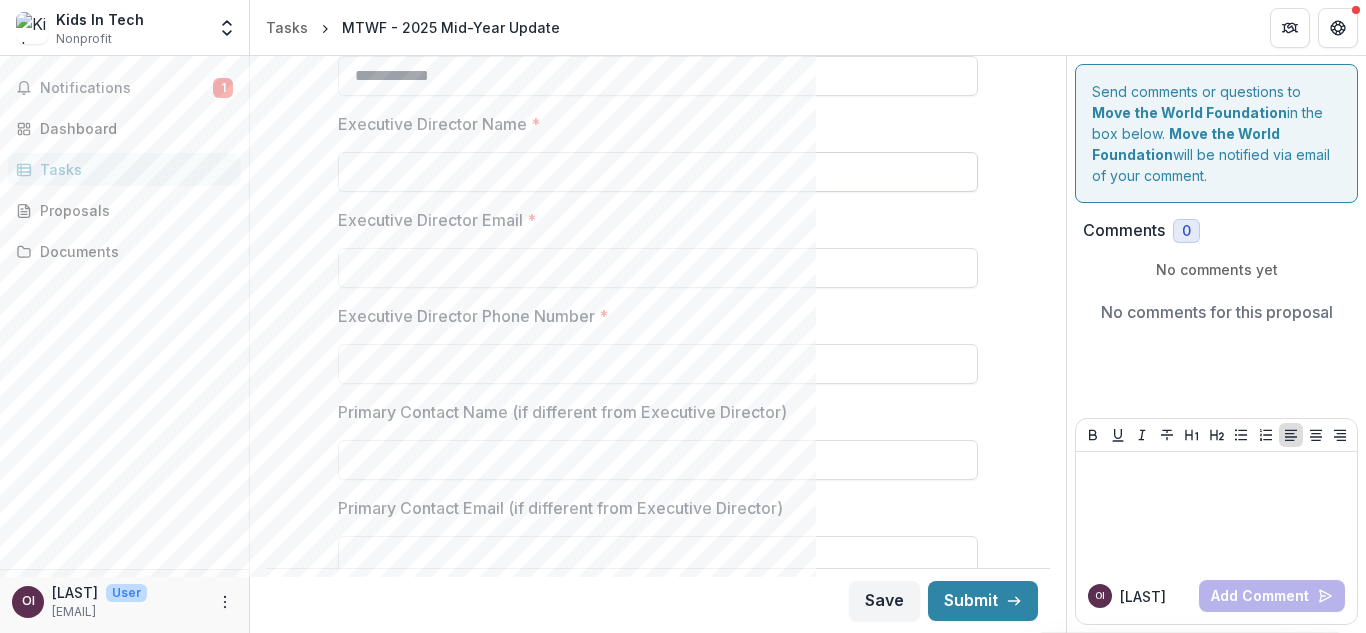 click on "Executive Director Name *" at bounding box center [658, 172] 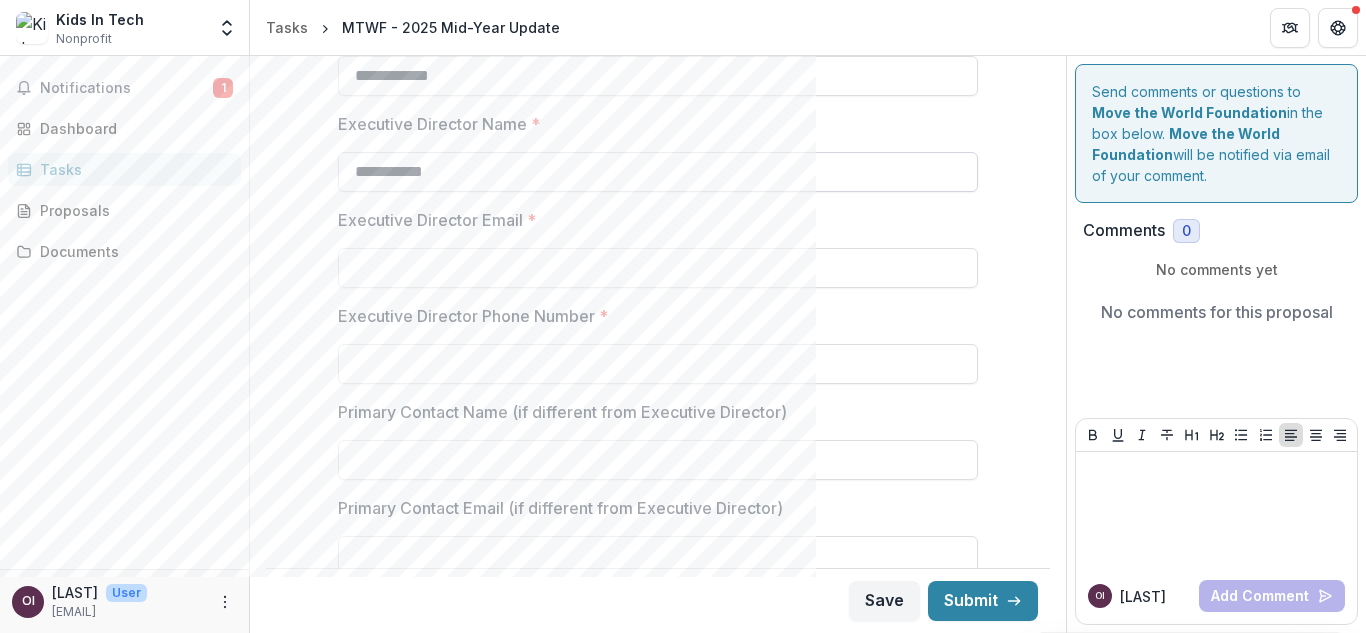 type on "**********" 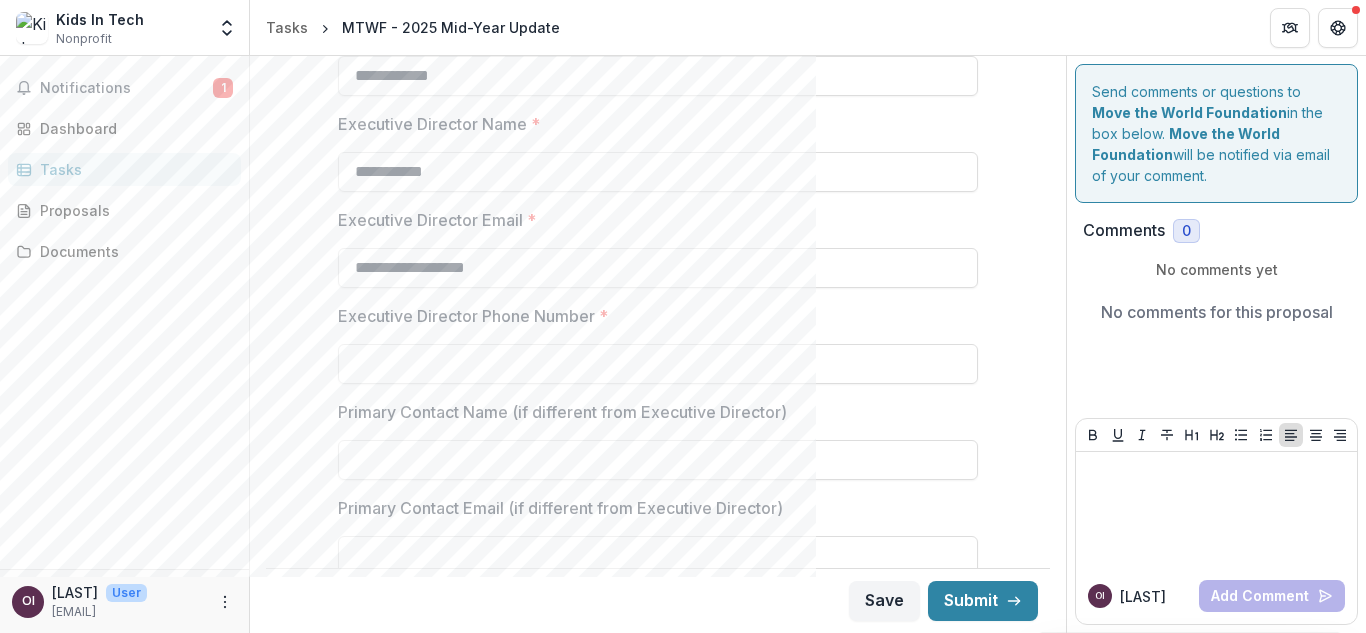 type on "**********" 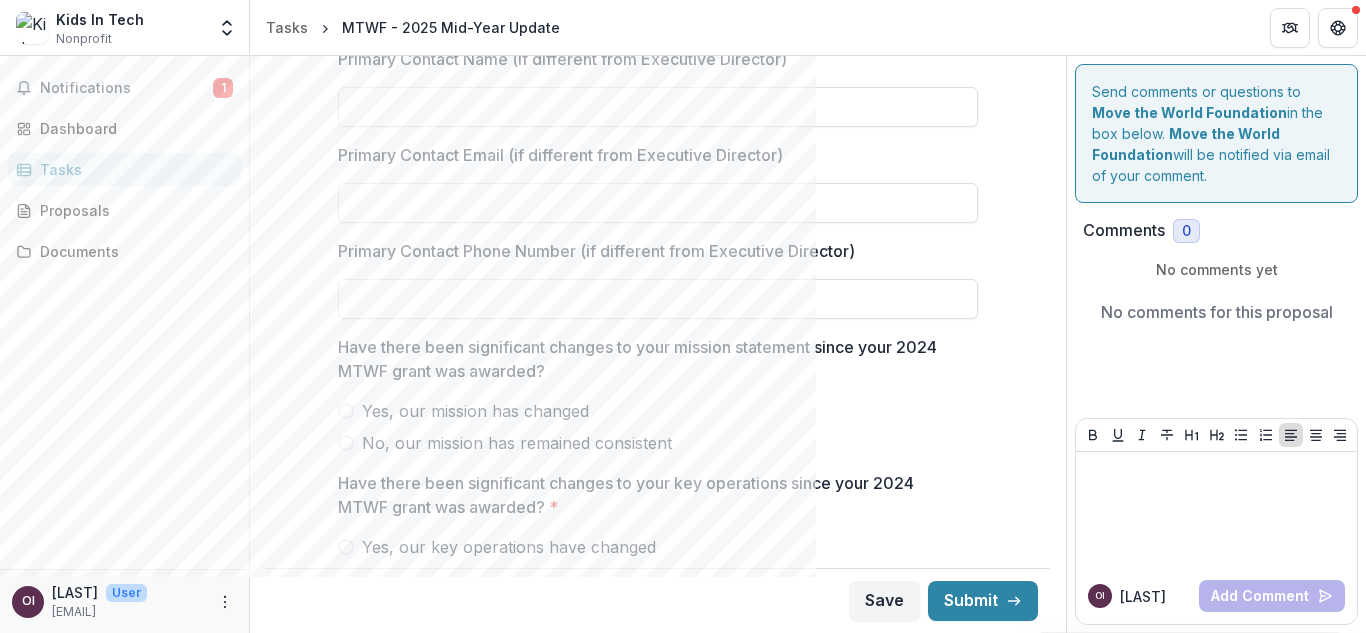 scroll, scrollTop: 1073, scrollLeft: 0, axis: vertical 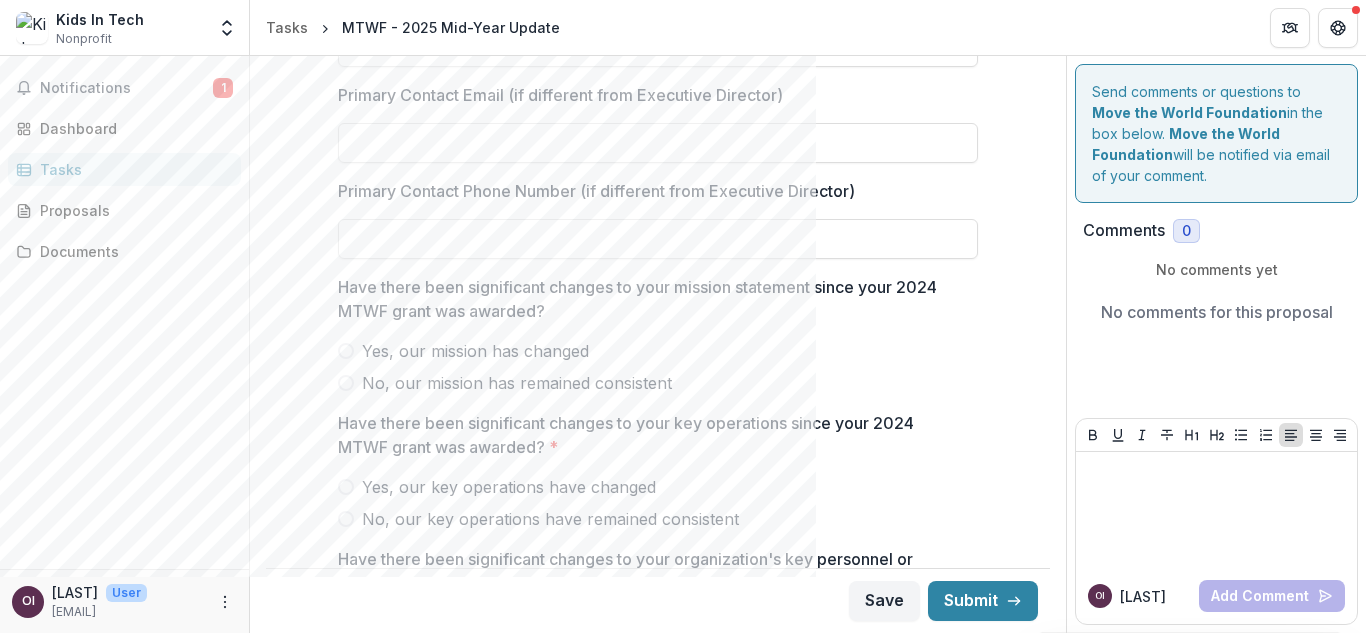 type on "**********" 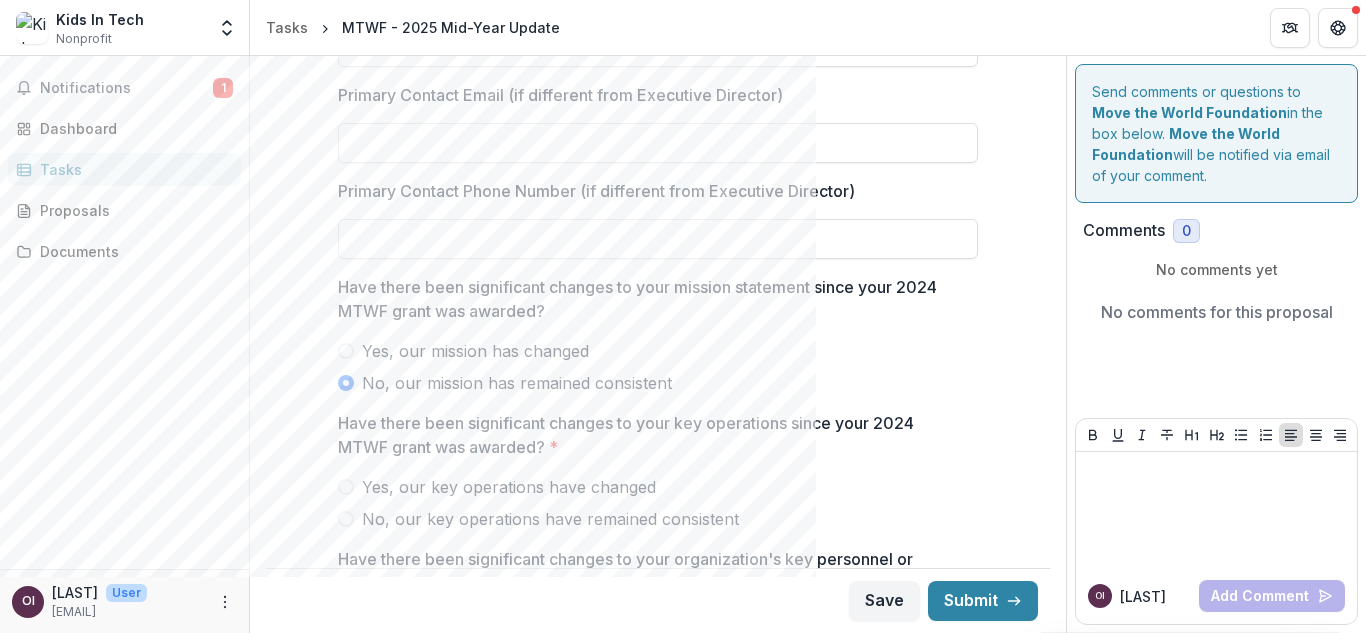 drag, startPoint x: 1066, startPoint y: 285, endPoint x: 1070, endPoint y: 321, distance: 36.221542 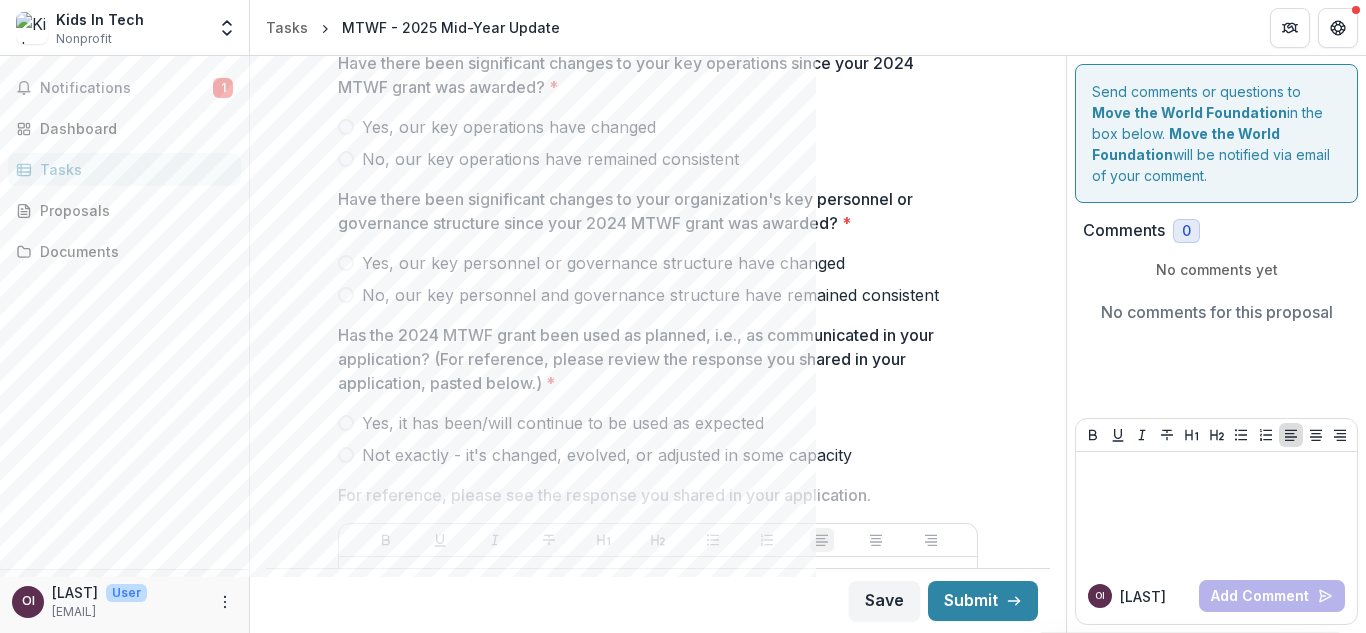 scroll, scrollTop: 1446, scrollLeft: 0, axis: vertical 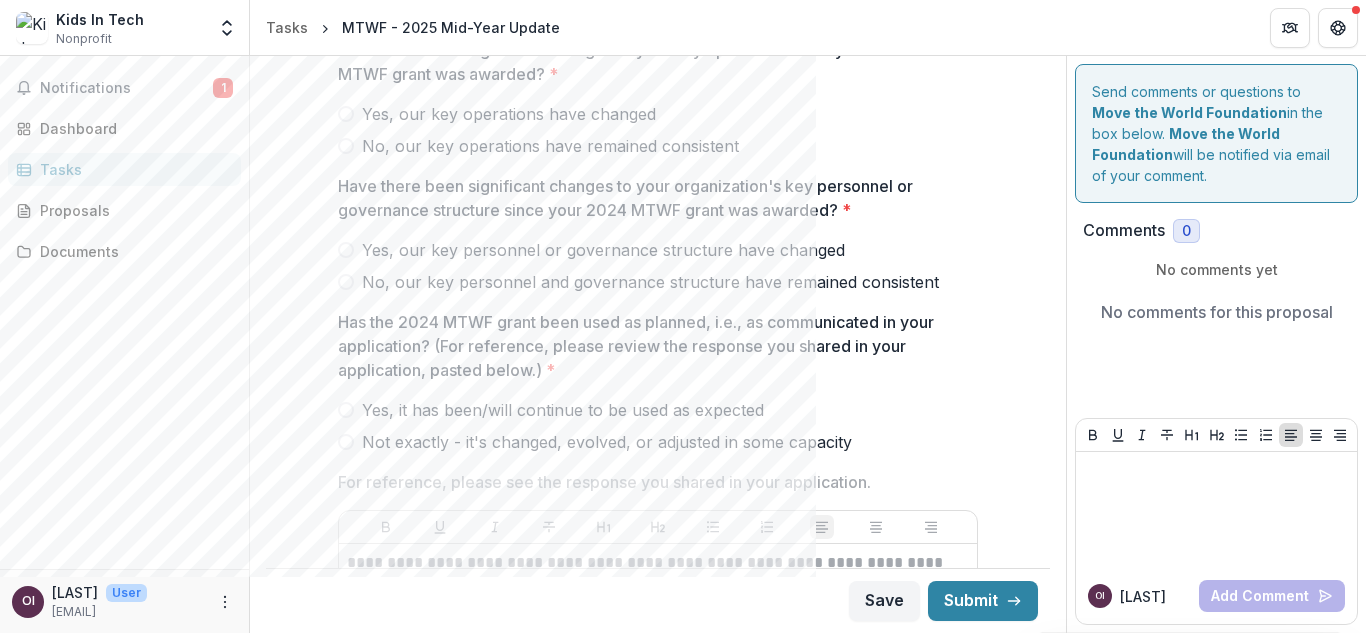click at bounding box center (346, 282) 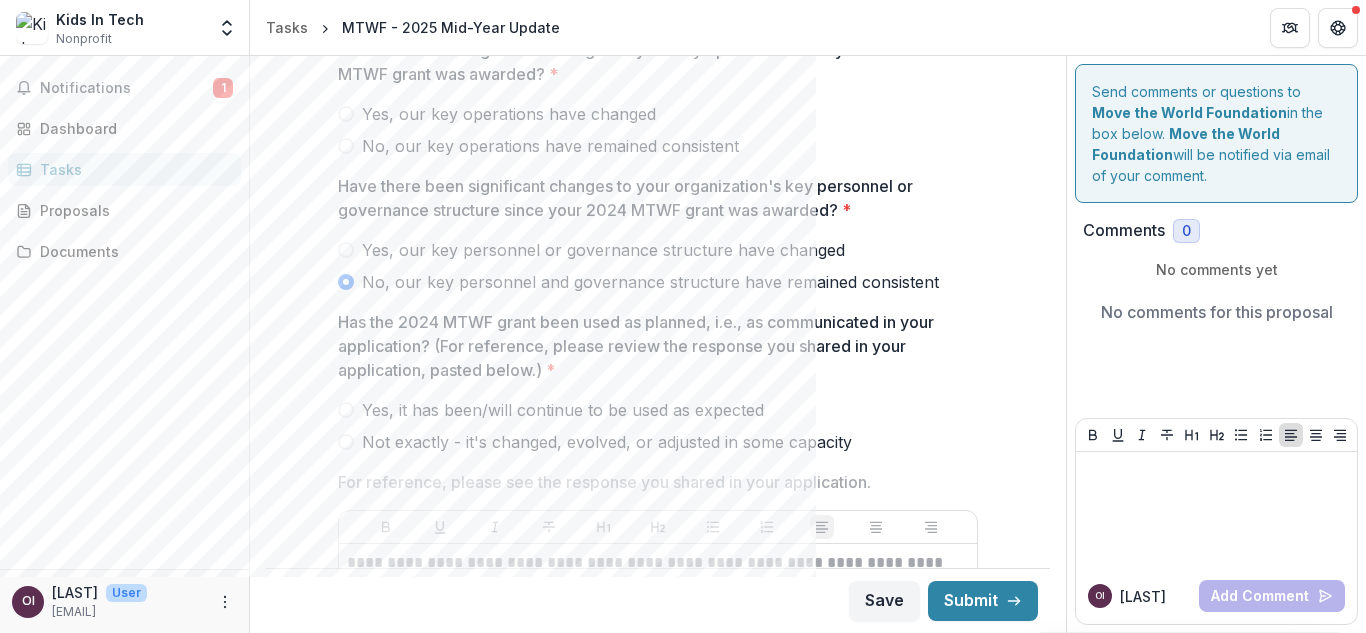 click at bounding box center [346, 114] 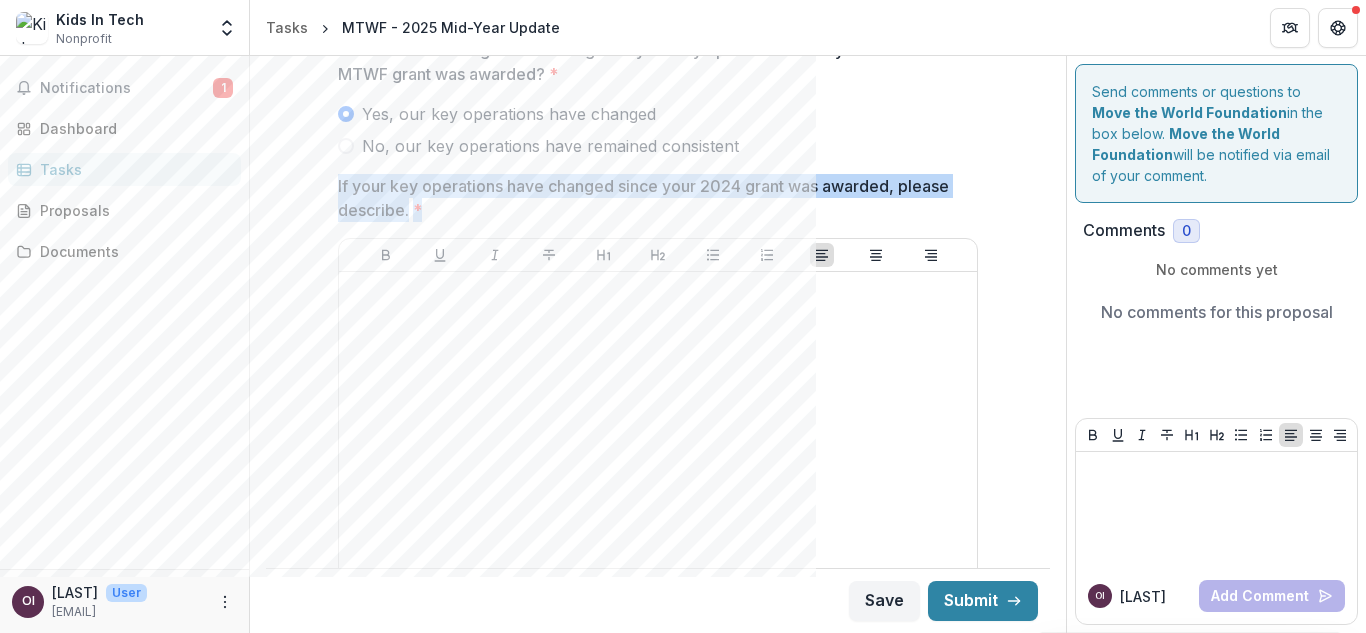 drag, startPoint x: 353, startPoint y: 195, endPoint x: 527, endPoint y: 252, distance: 183.09833 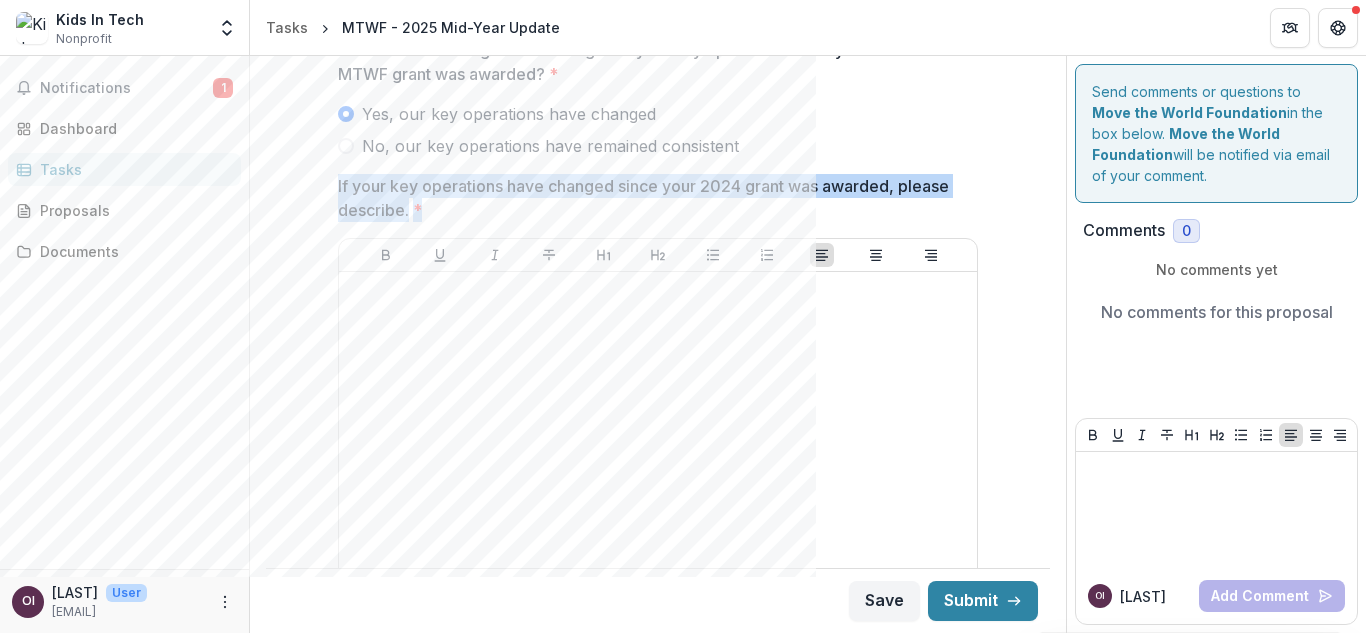 copy on "If your key operations have changed since your 2024 grant was awarded, please describe.  *" 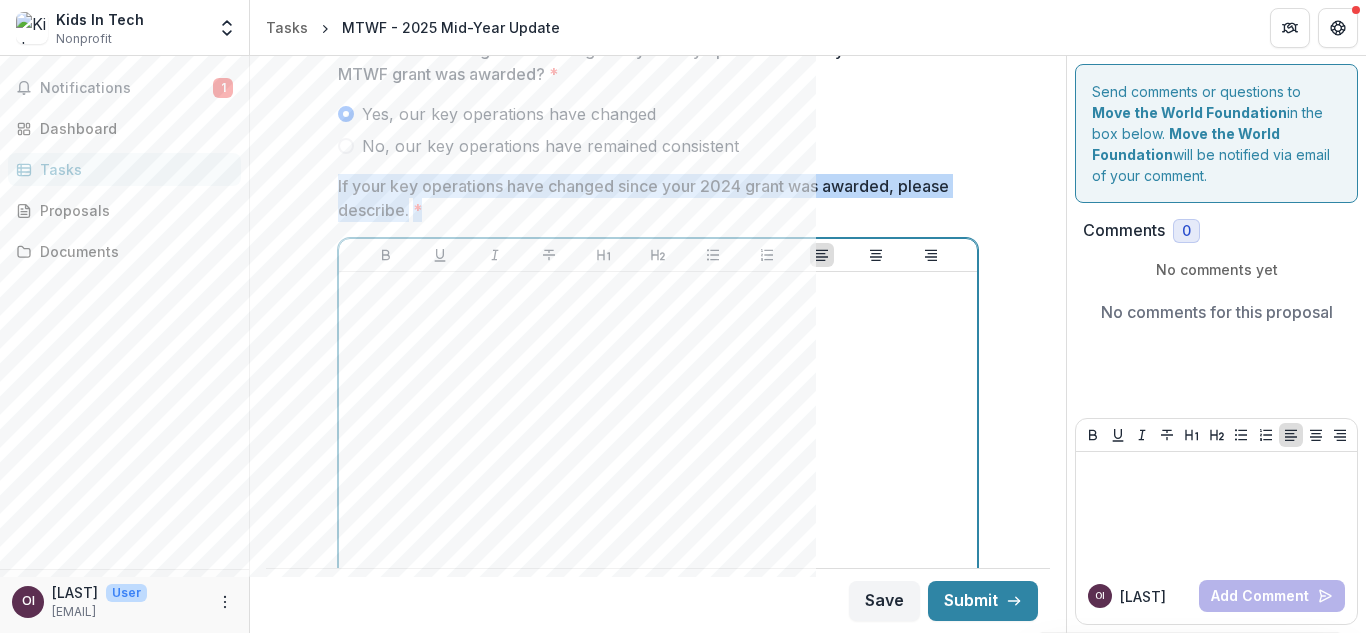 click at bounding box center (658, 430) 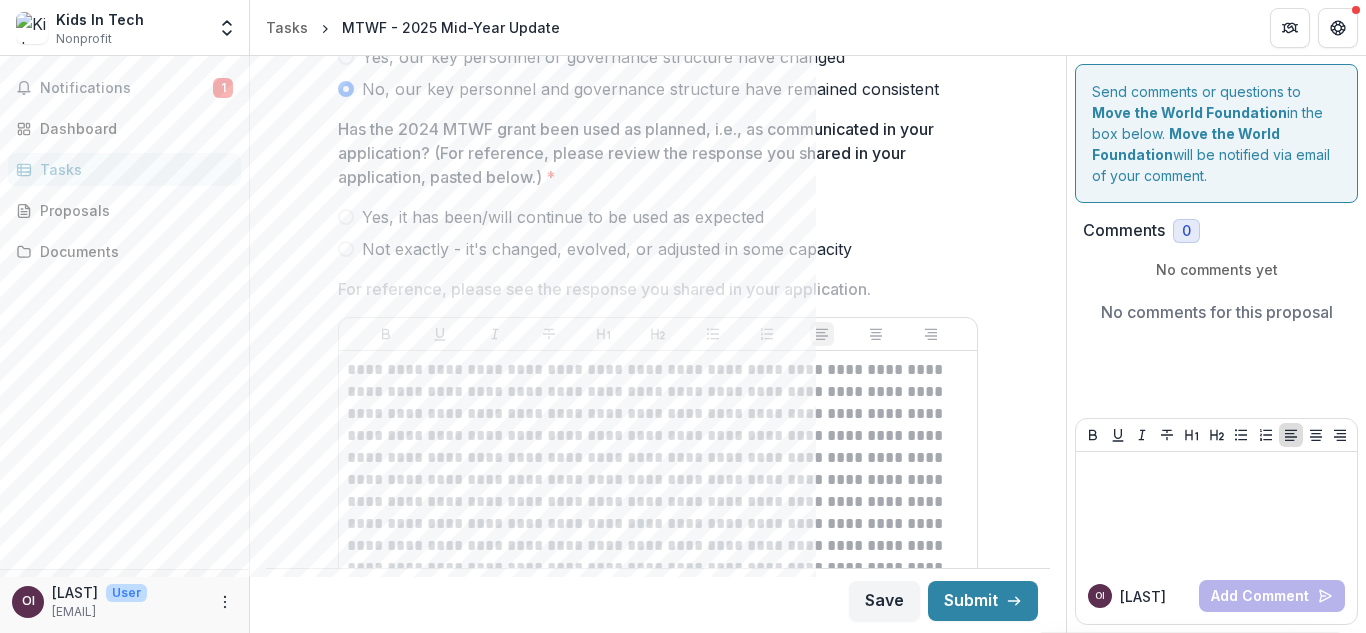 scroll, scrollTop: 2131, scrollLeft: 0, axis: vertical 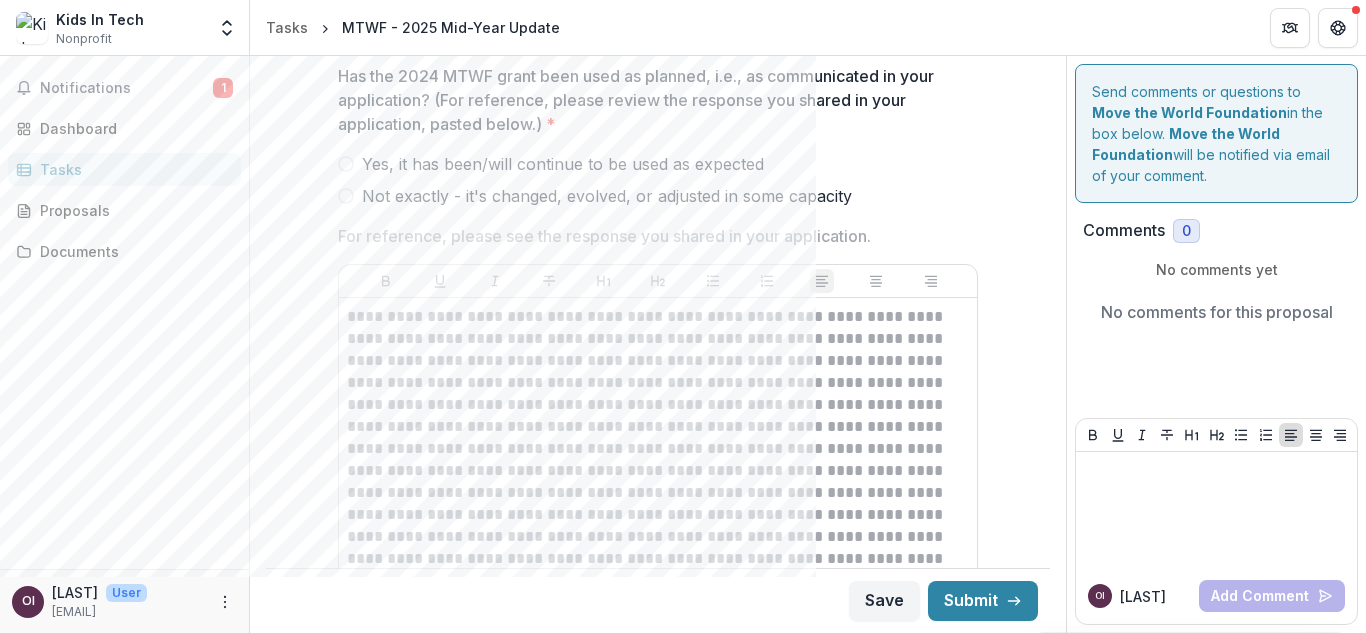 click at bounding box center [346, 164] 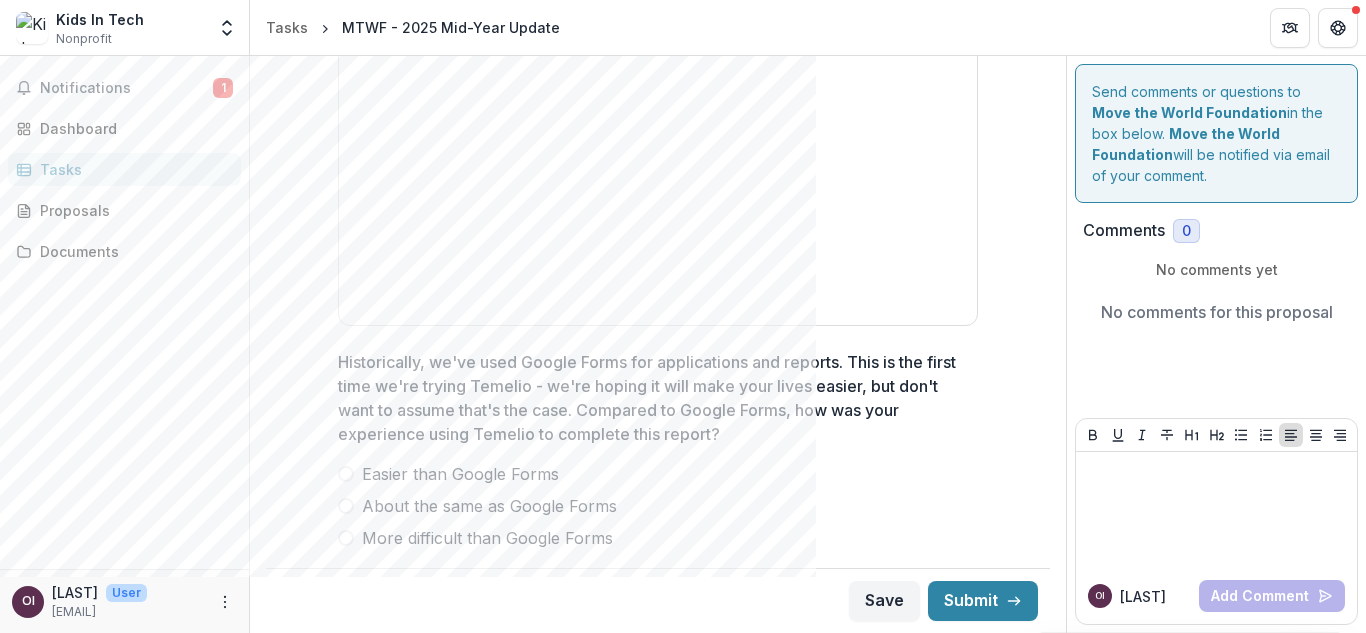 scroll, scrollTop: 3704, scrollLeft: 0, axis: vertical 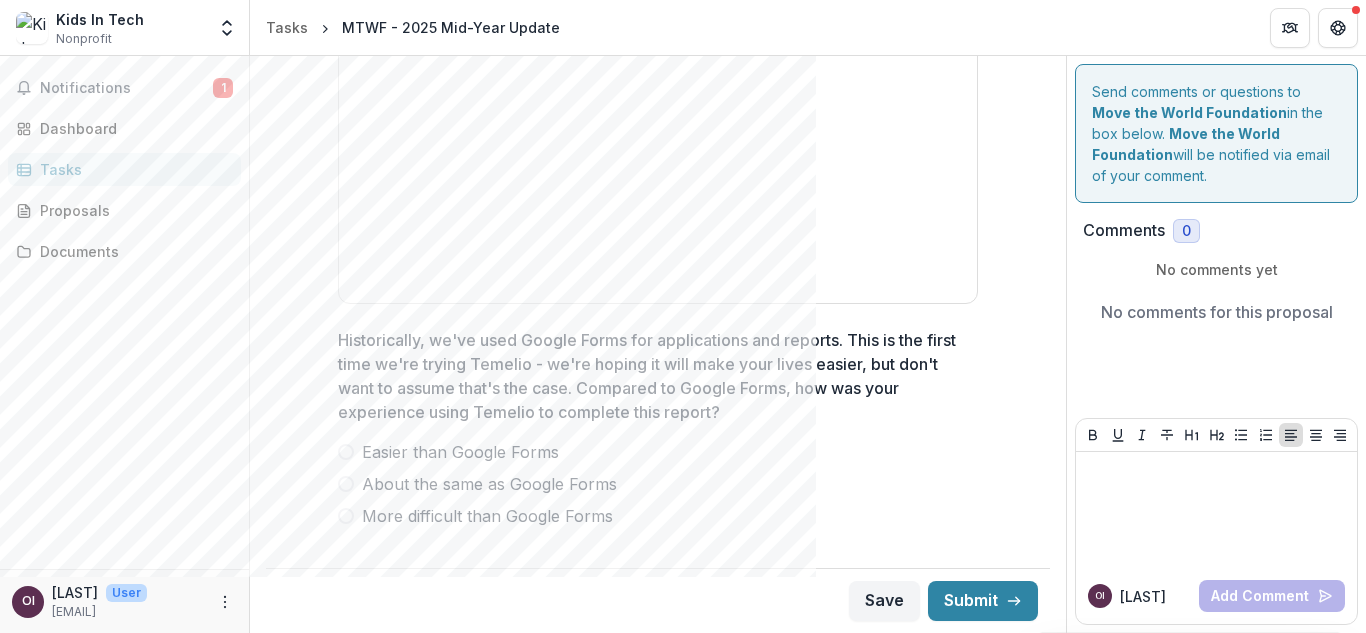 click at bounding box center (346, 484) 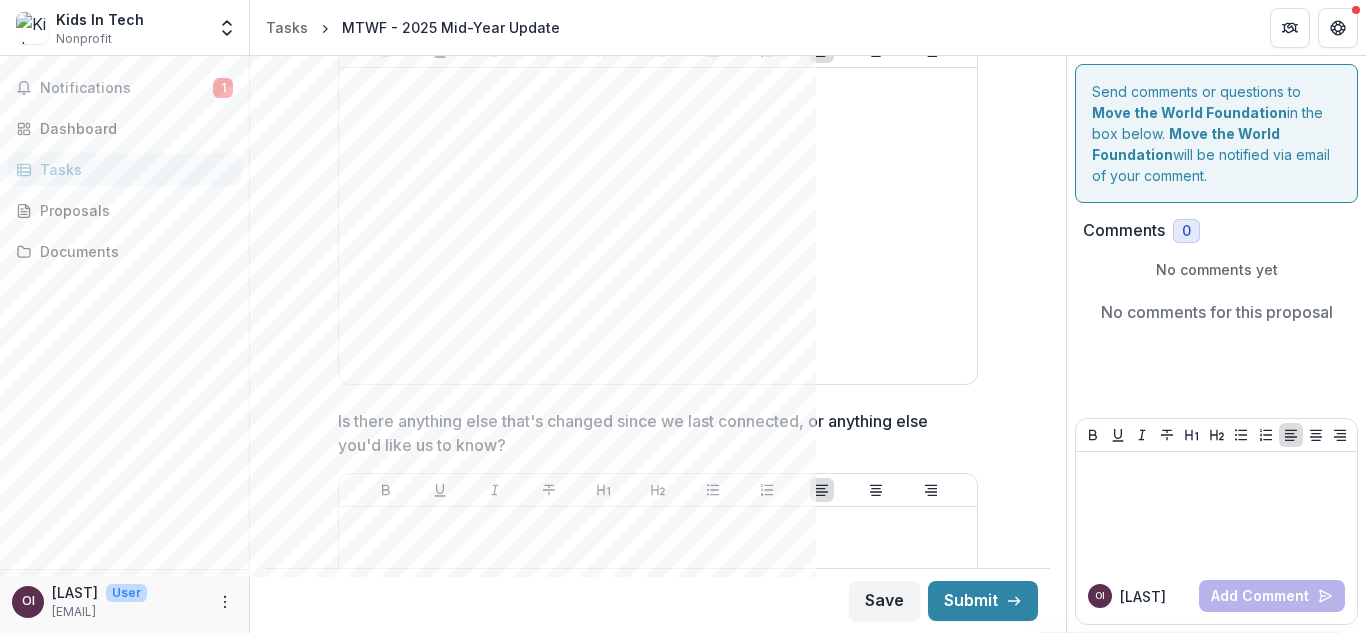 scroll, scrollTop: 2776, scrollLeft: 0, axis: vertical 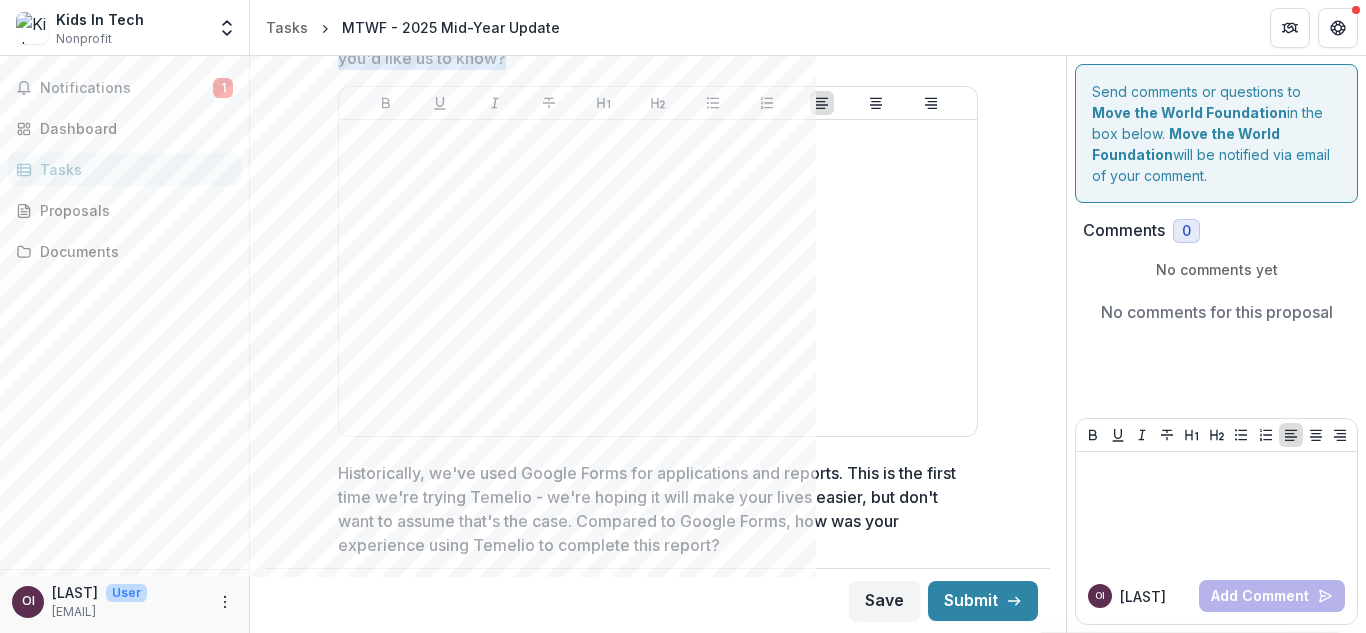 drag, startPoint x: 327, startPoint y: 148, endPoint x: 697, endPoint y: 401, distance: 448.22873 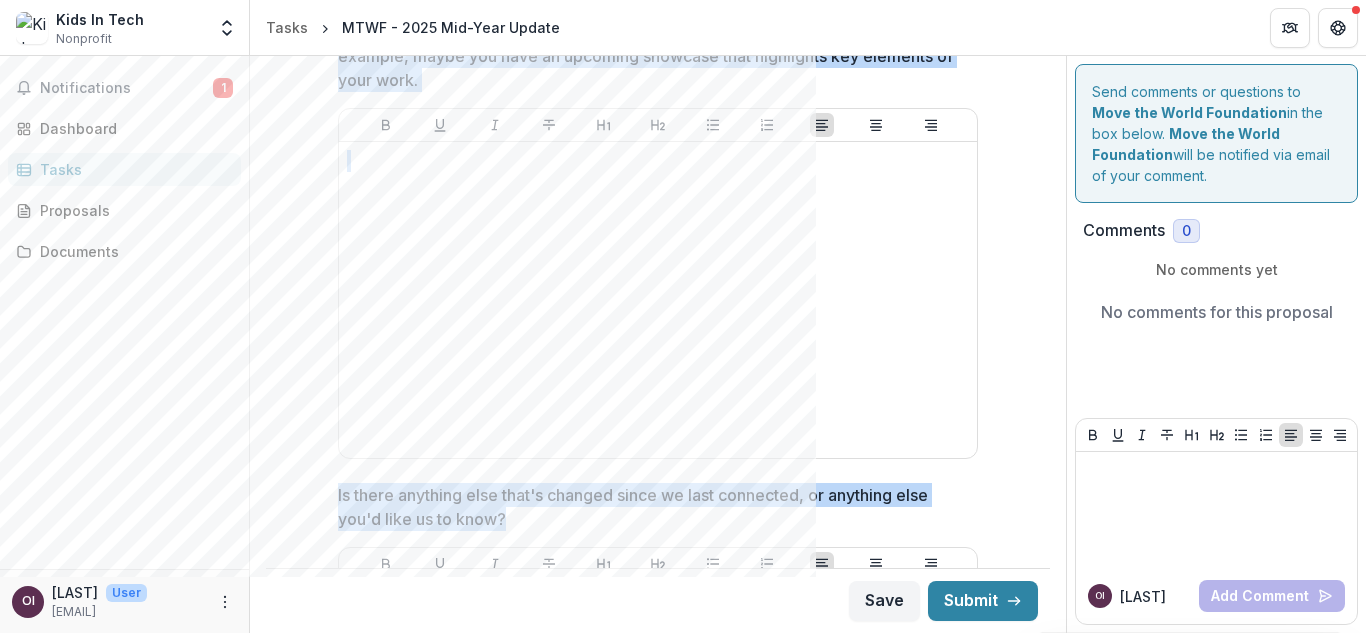 scroll, scrollTop: 3006, scrollLeft: 0, axis: vertical 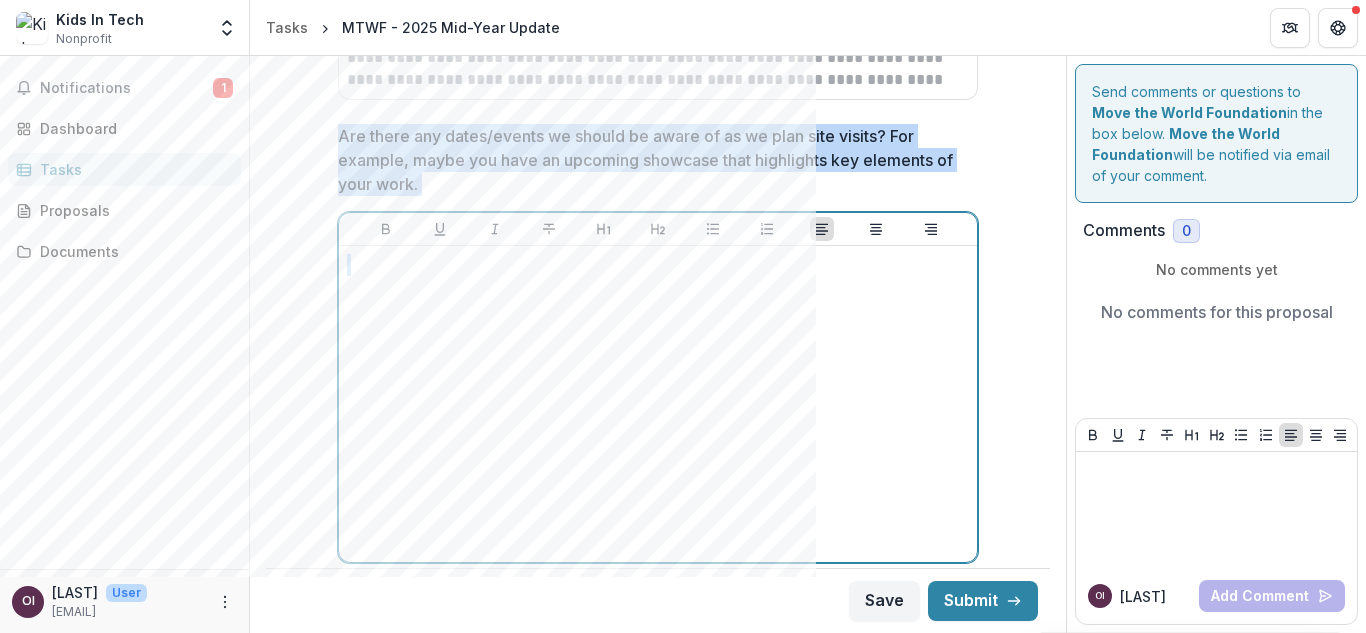 click at bounding box center (658, 404) 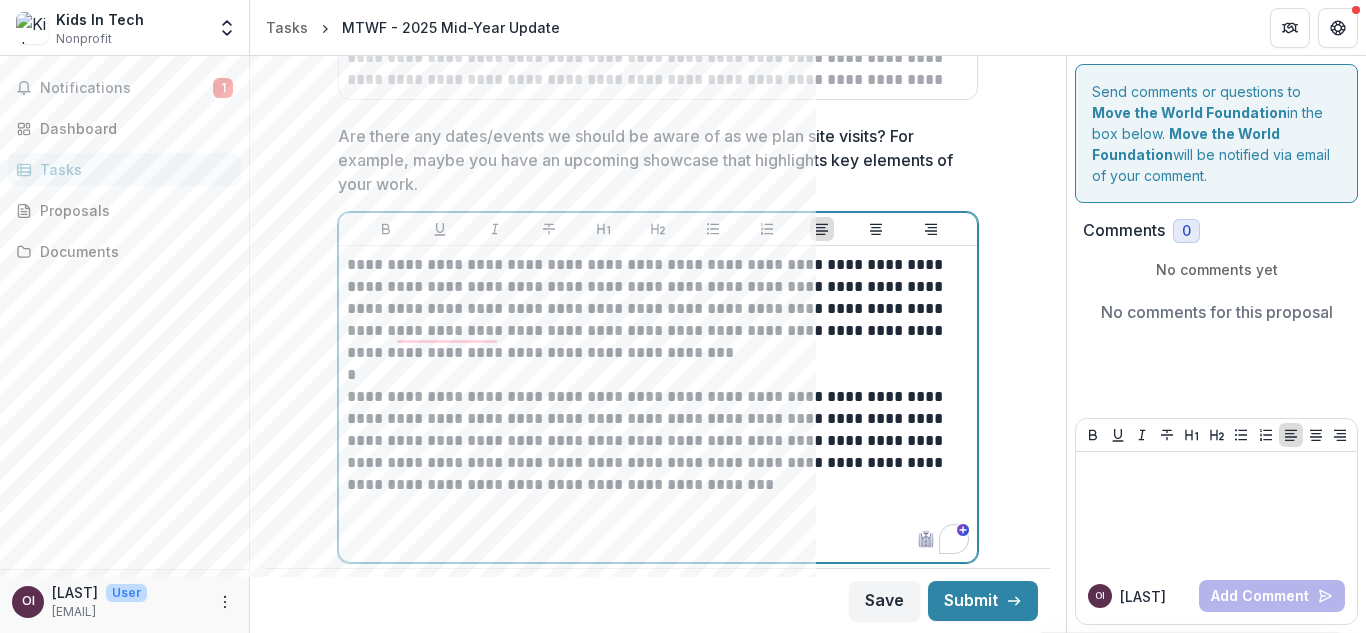 click on "**********" at bounding box center (658, 309) 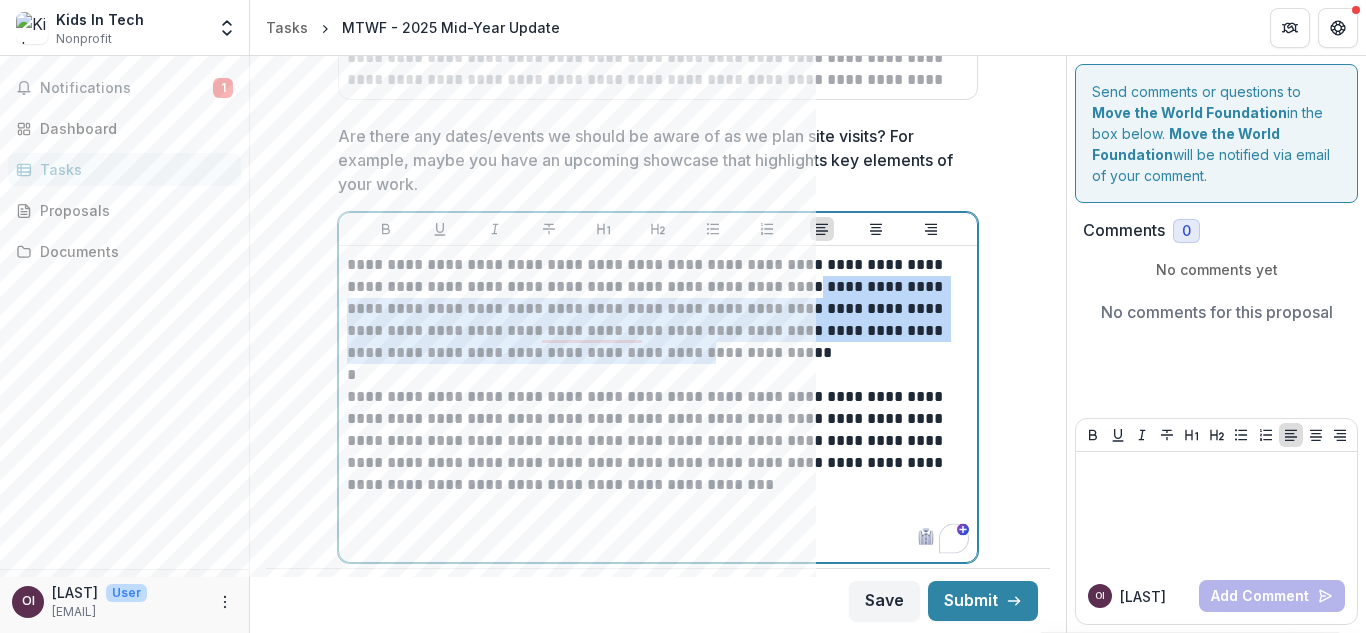 drag, startPoint x: 833, startPoint y: 277, endPoint x: 686, endPoint y: 343, distance: 161.13658 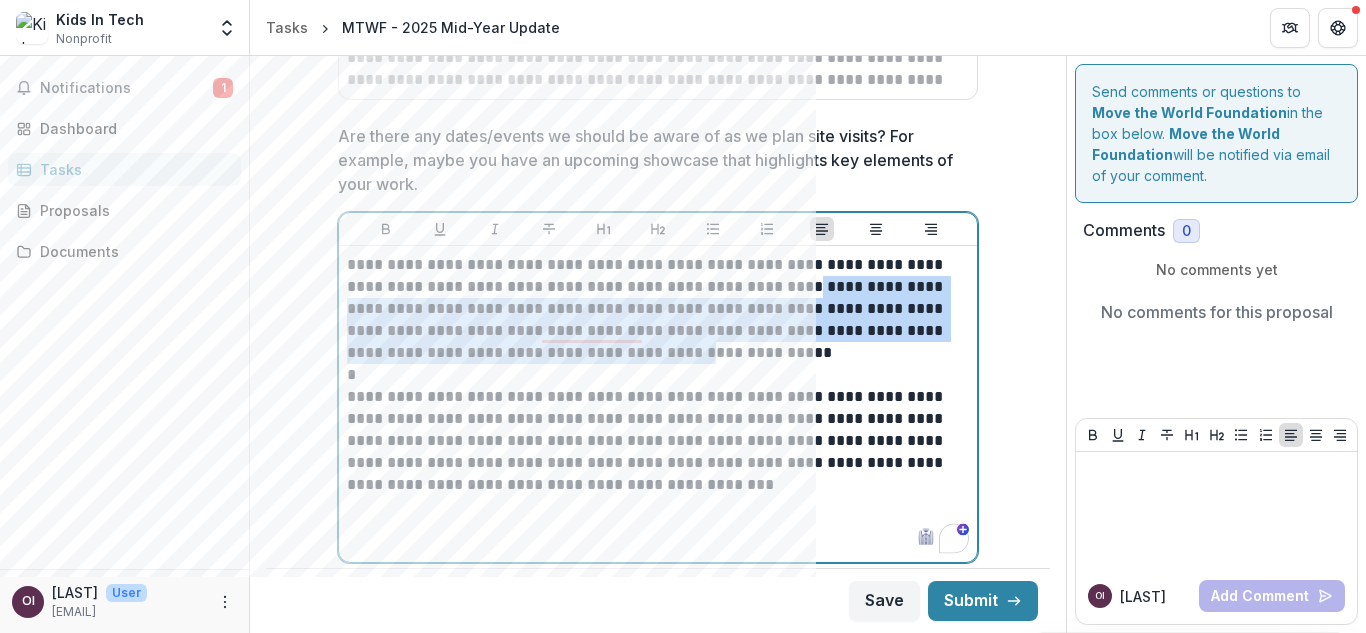 click on "**********" at bounding box center (658, 309) 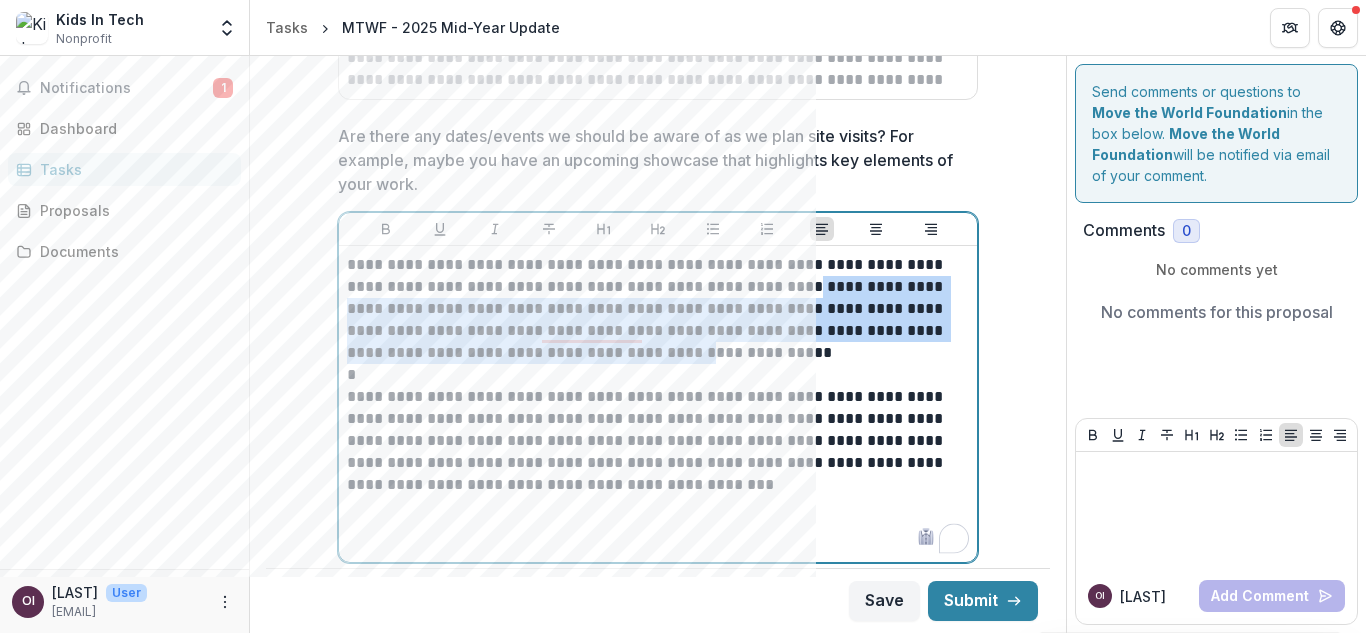 click on "**********" at bounding box center (658, 309) 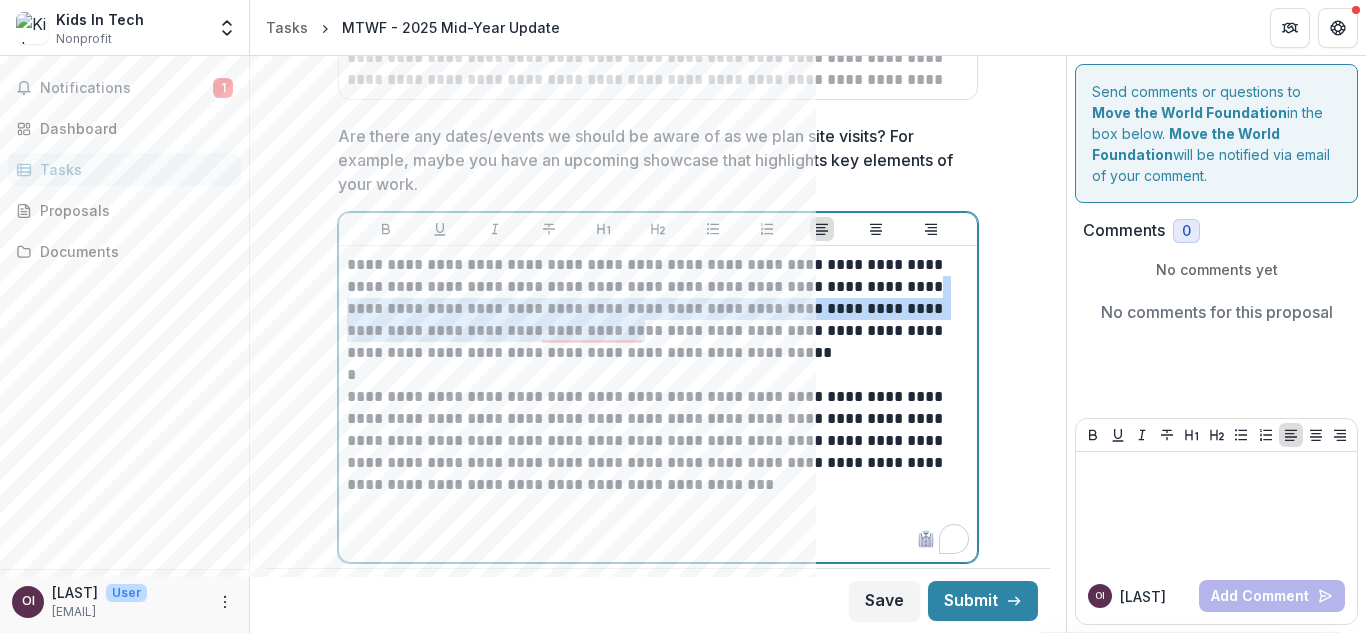 drag, startPoint x: 572, startPoint y: 307, endPoint x: 341, endPoint y: 309, distance: 231.00865 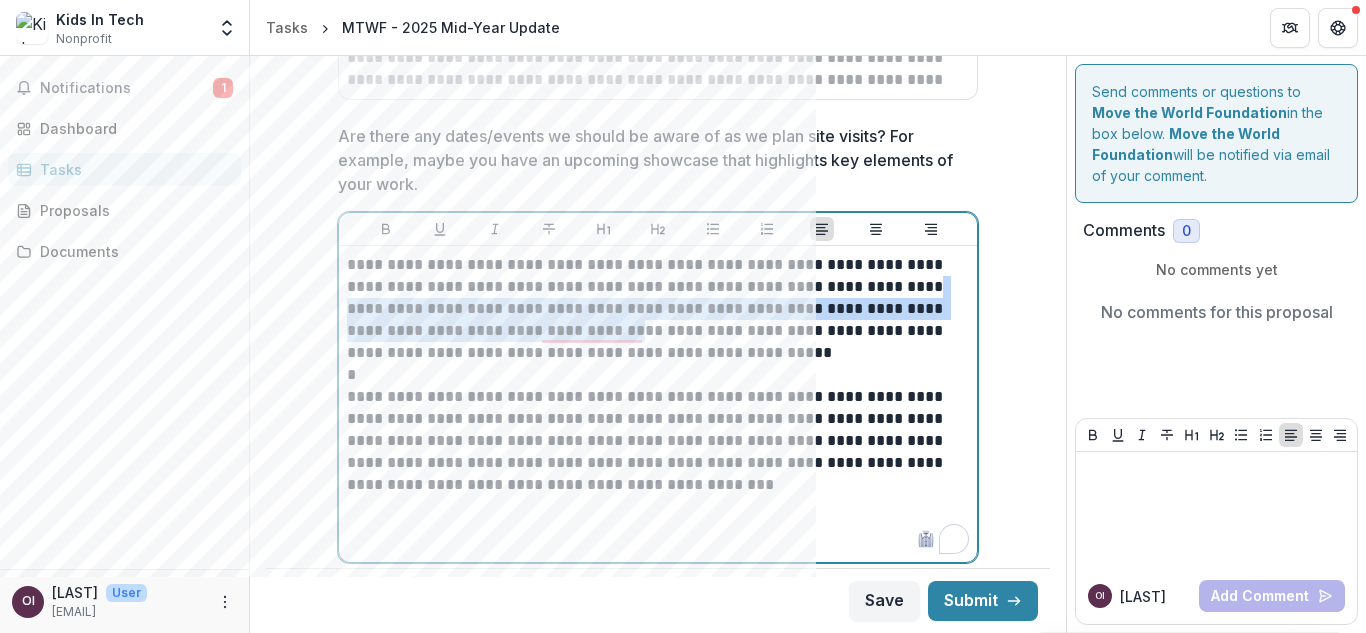 click on "**********" at bounding box center (658, 404) 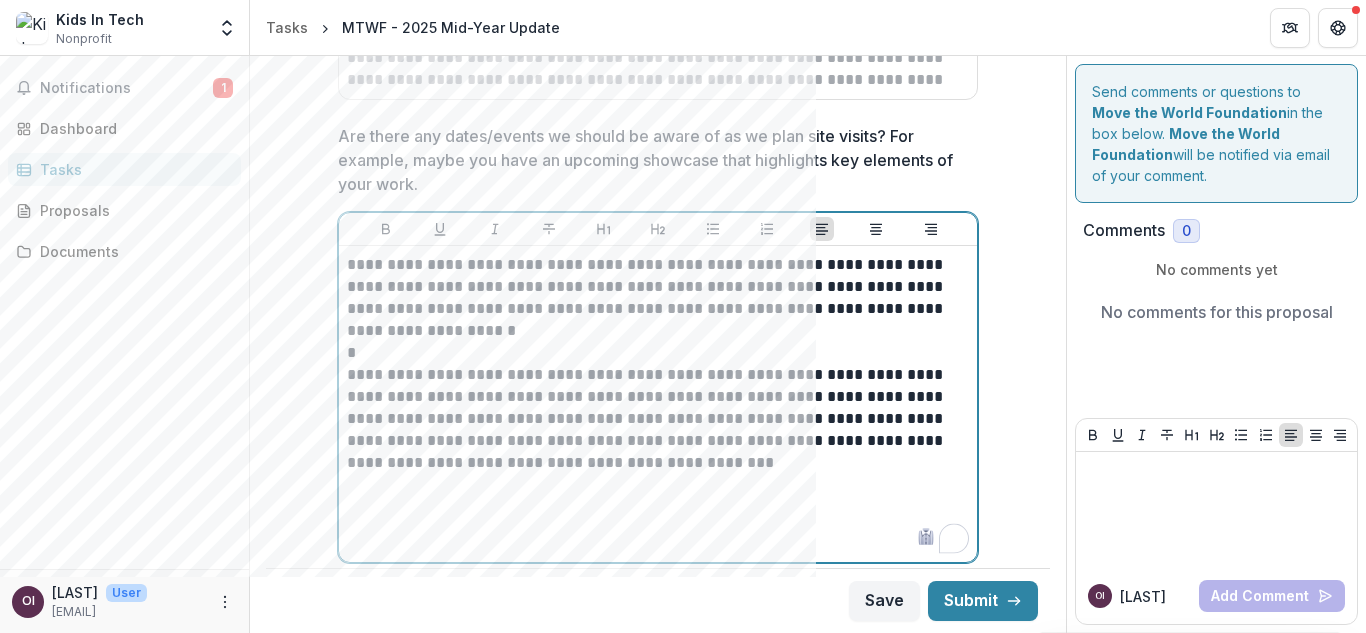 click on "**********" at bounding box center (658, 298) 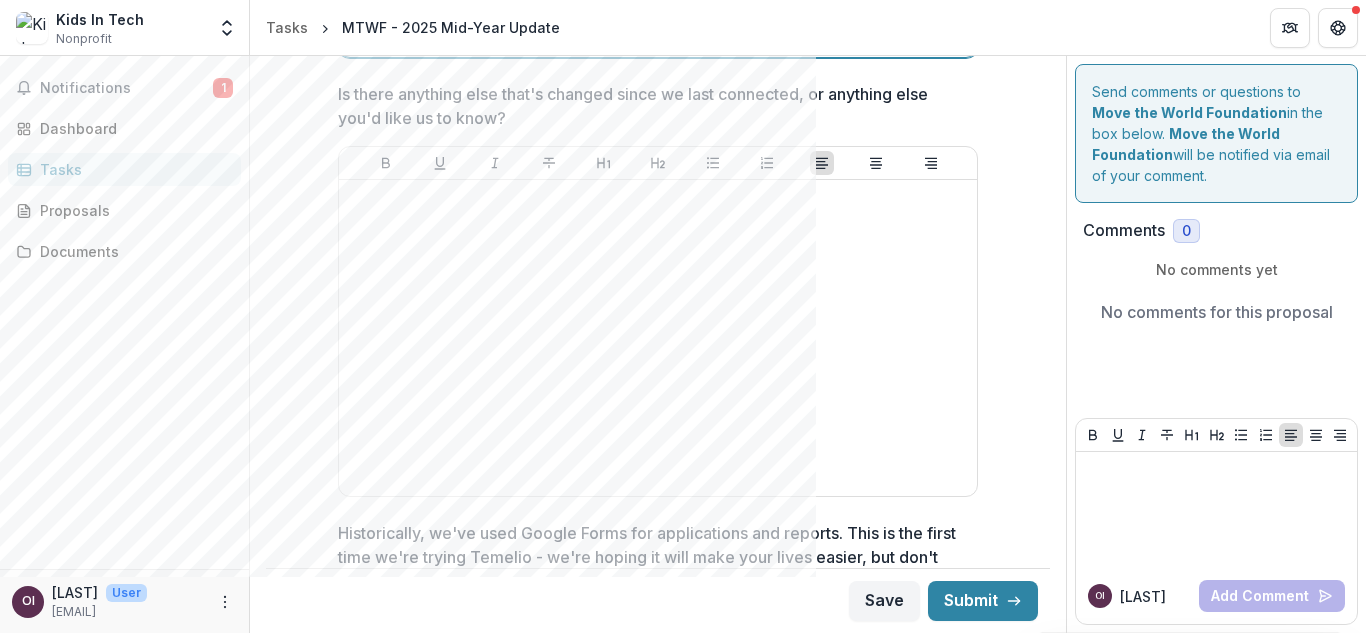 scroll, scrollTop: 3525, scrollLeft: 0, axis: vertical 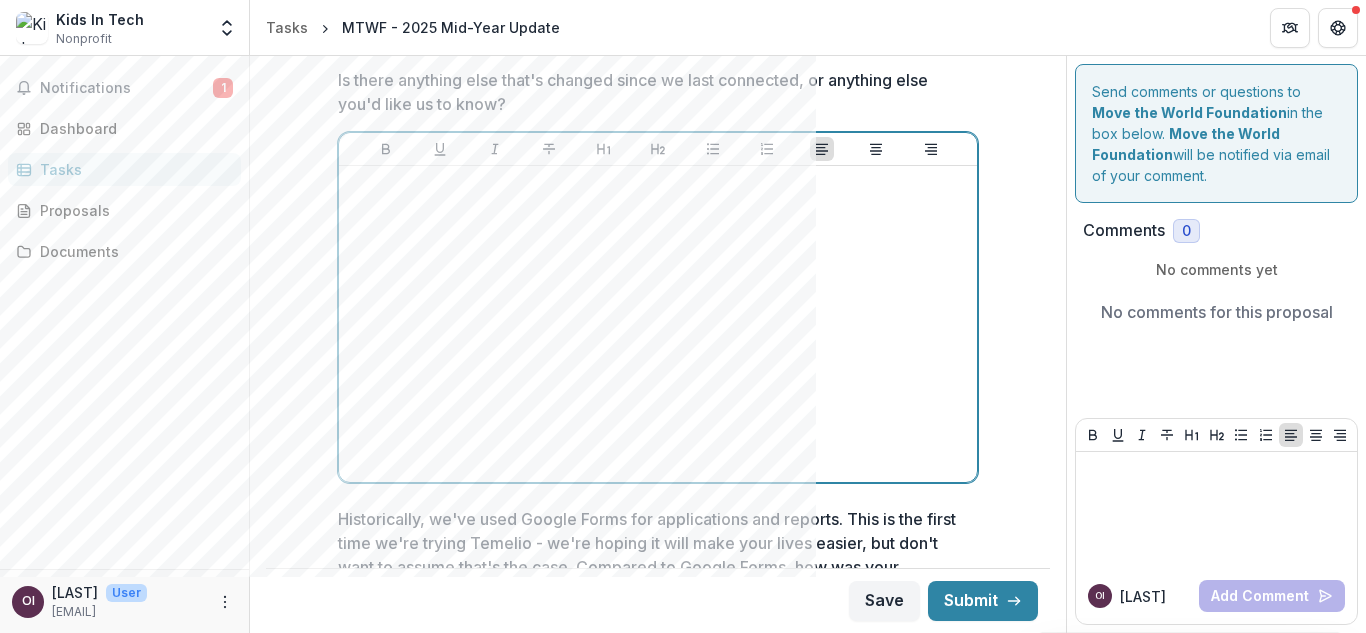 click at bounding box center (658, 324) 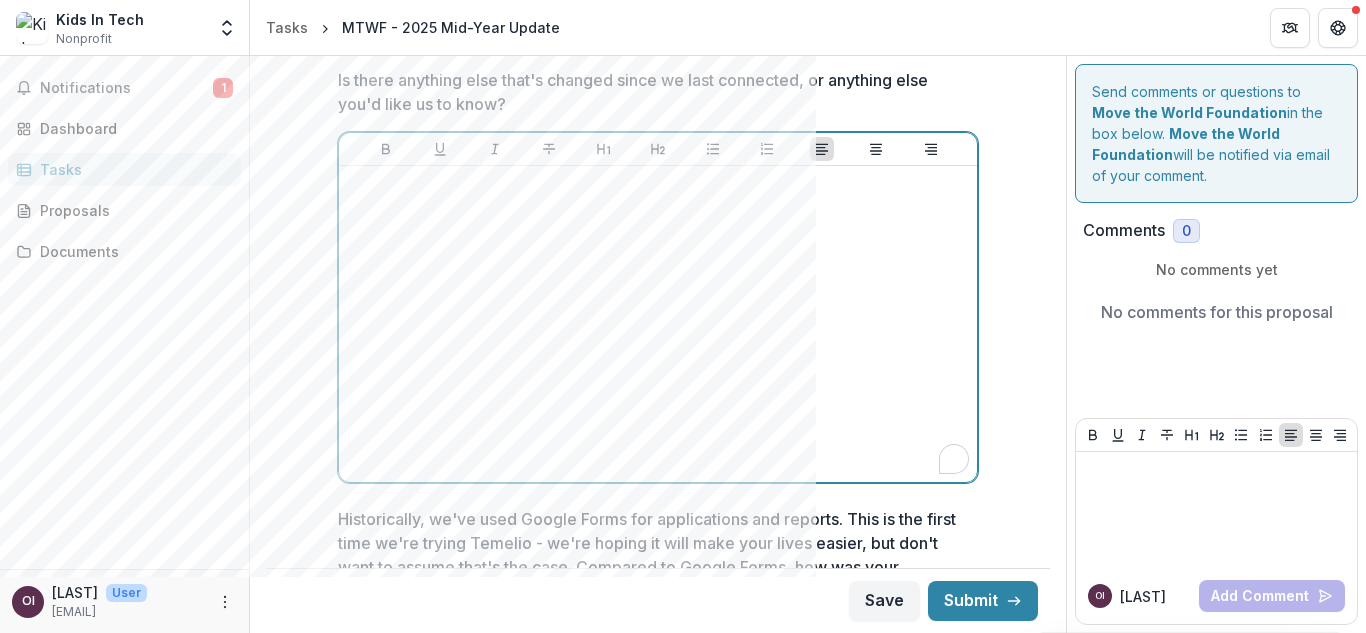 paste 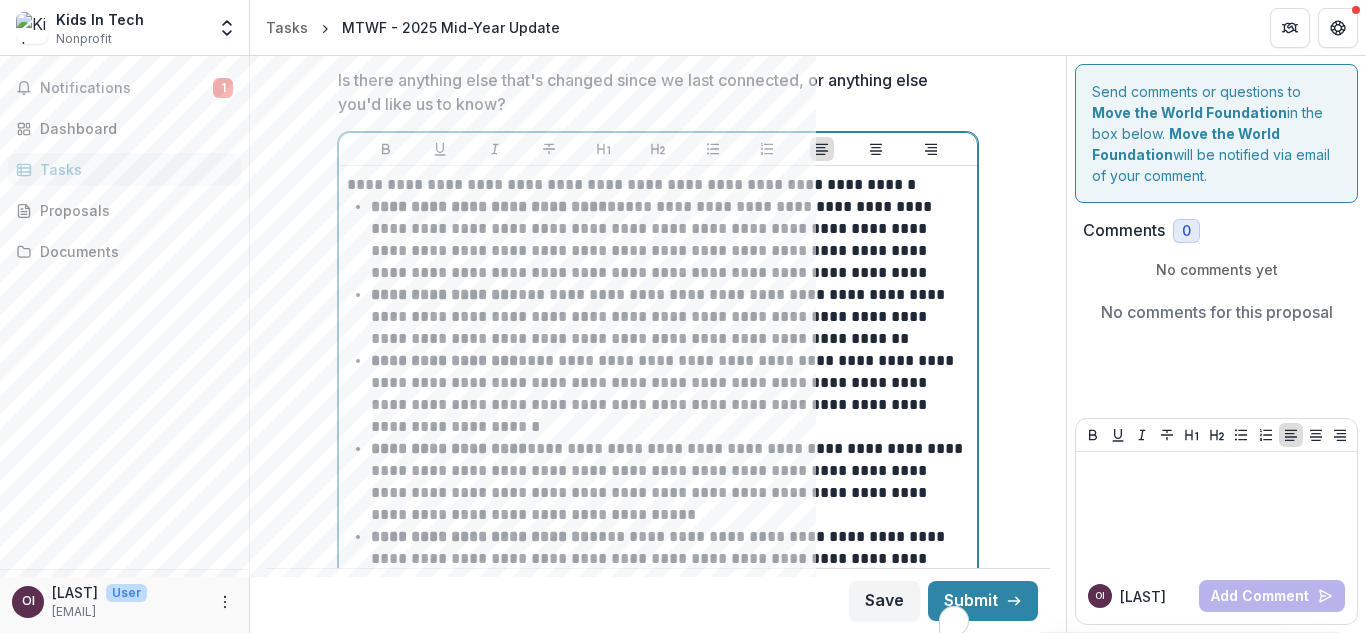 scroll, scrollTop: 3532, scrollLeft: 0, axis: vertical 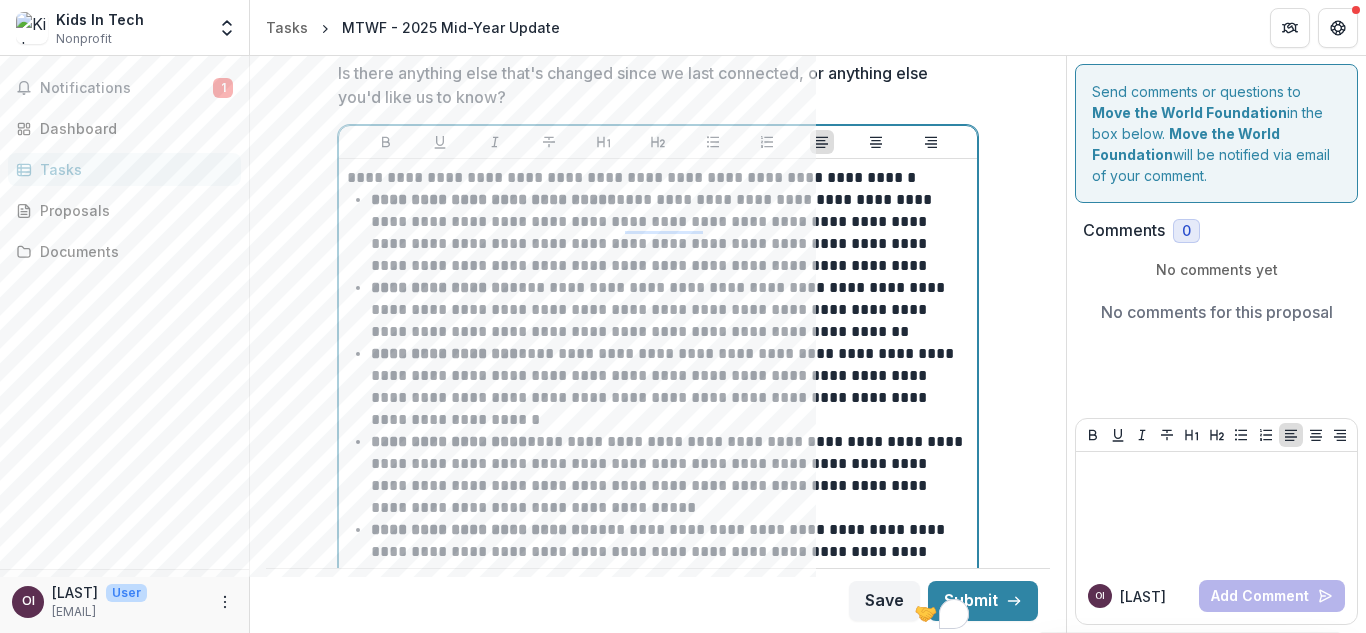 click on "**********" at bounding box center (670, 310) 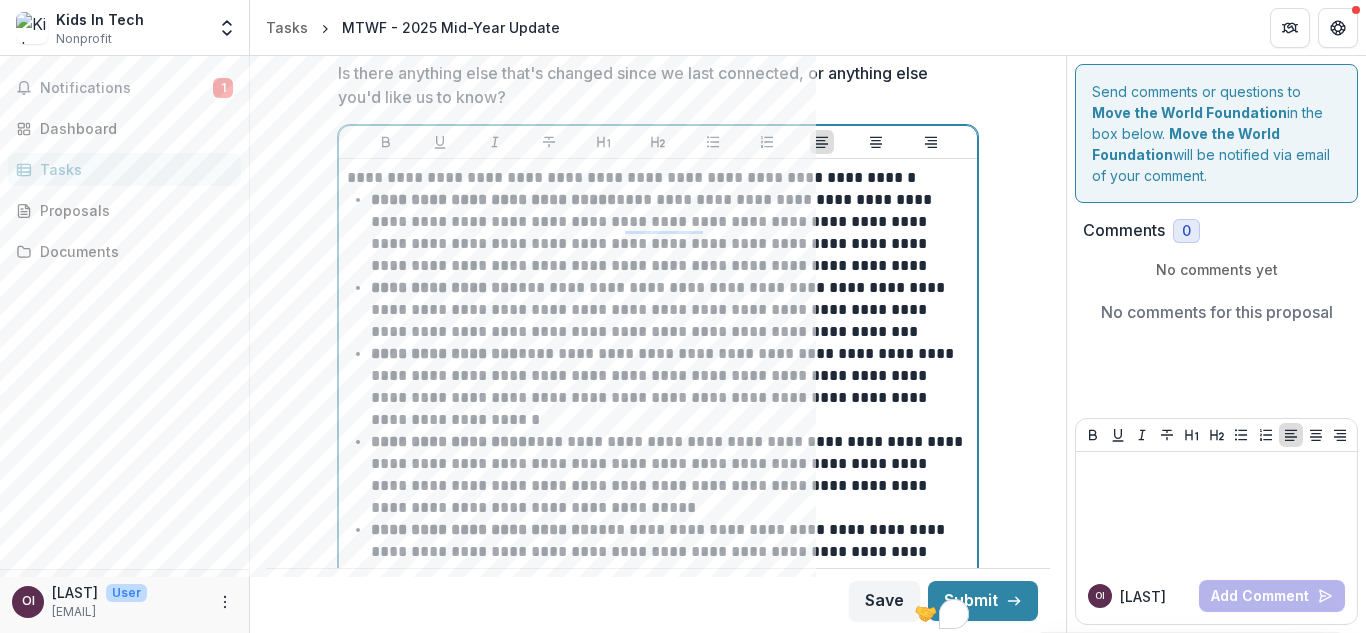 click on "**********" at bounding box center (670, 310) 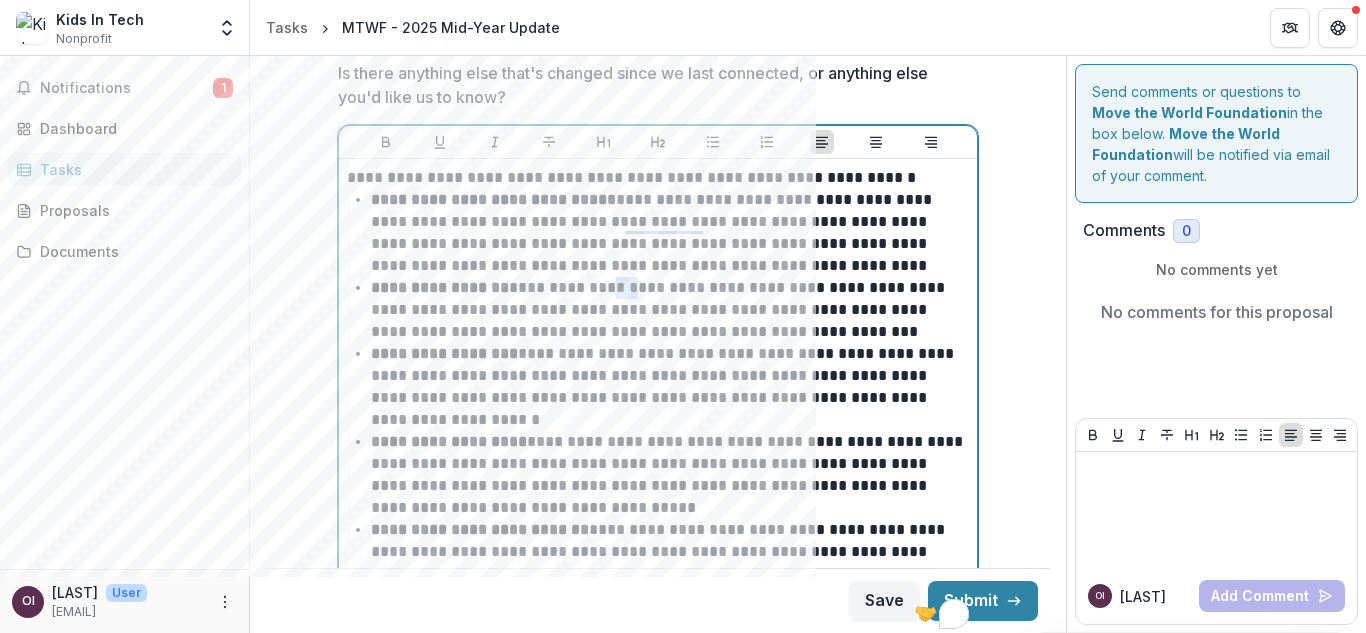 drag, startPoint x: 649, startPoint y: 282, endPoint x: 618, endPoint y: 286, distance: 31.257 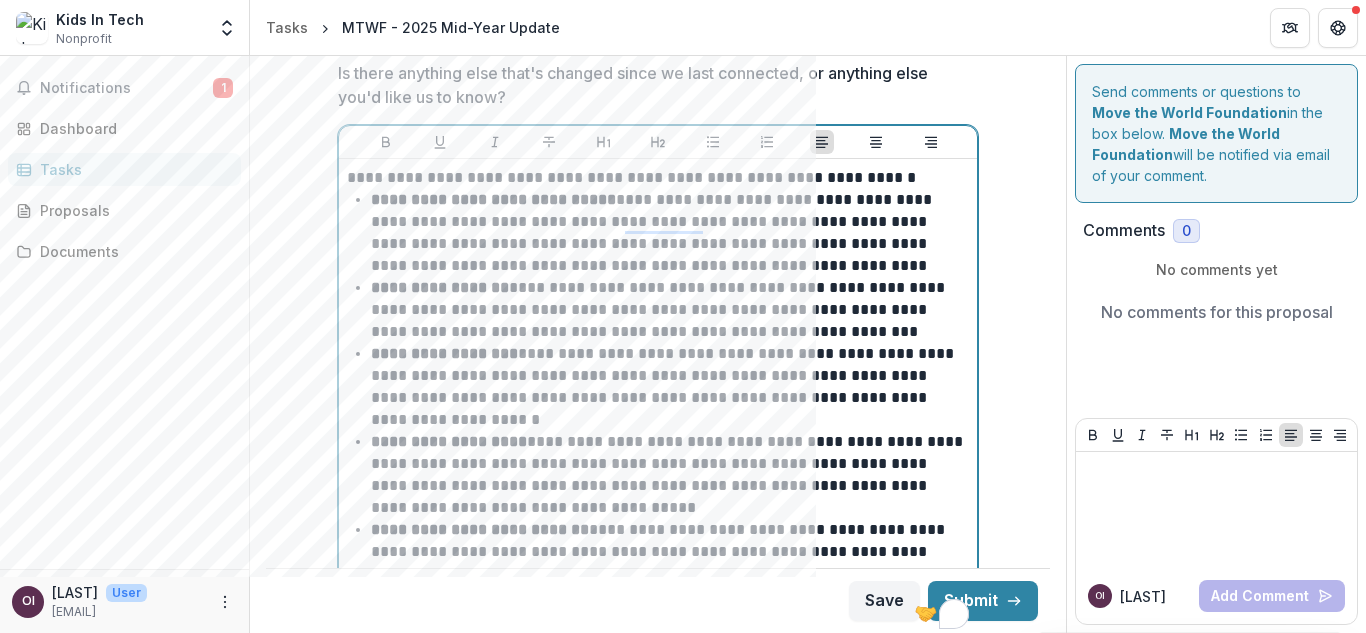 click on "**********" at bounding box center [670, 310] 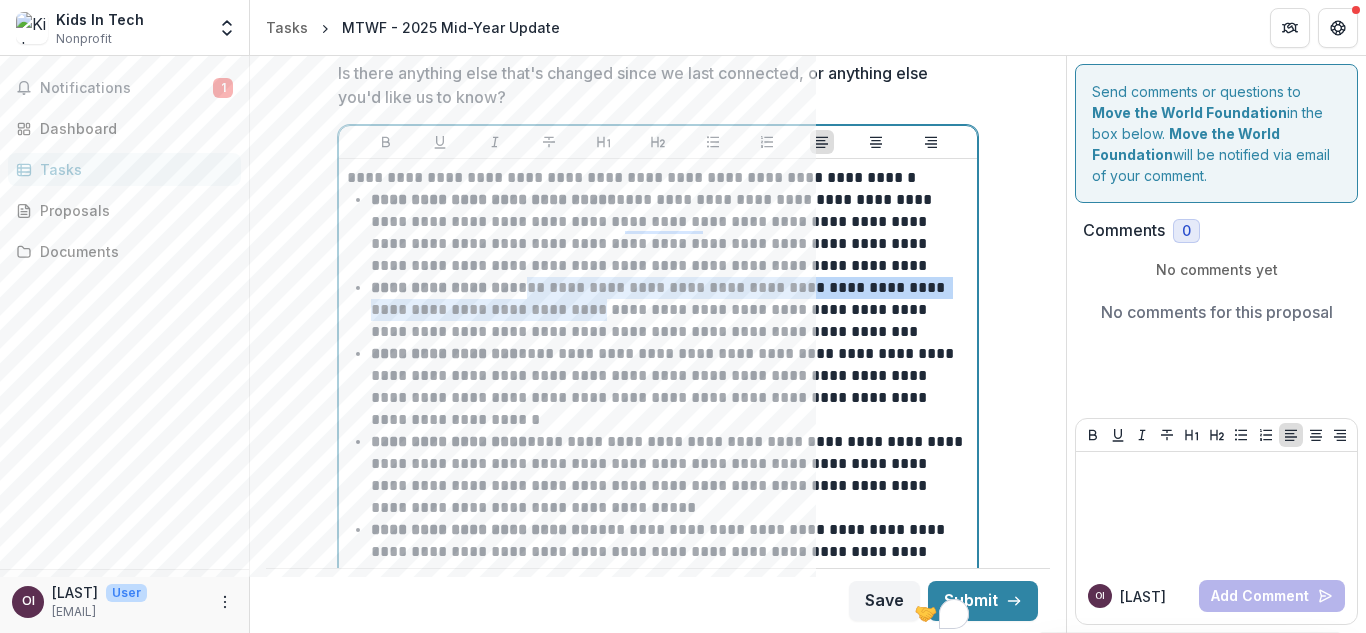 drag, startPoint x: 532, startPoint y: 286, endPoint x: 571, endPoint y: 309, distance: 45.276924 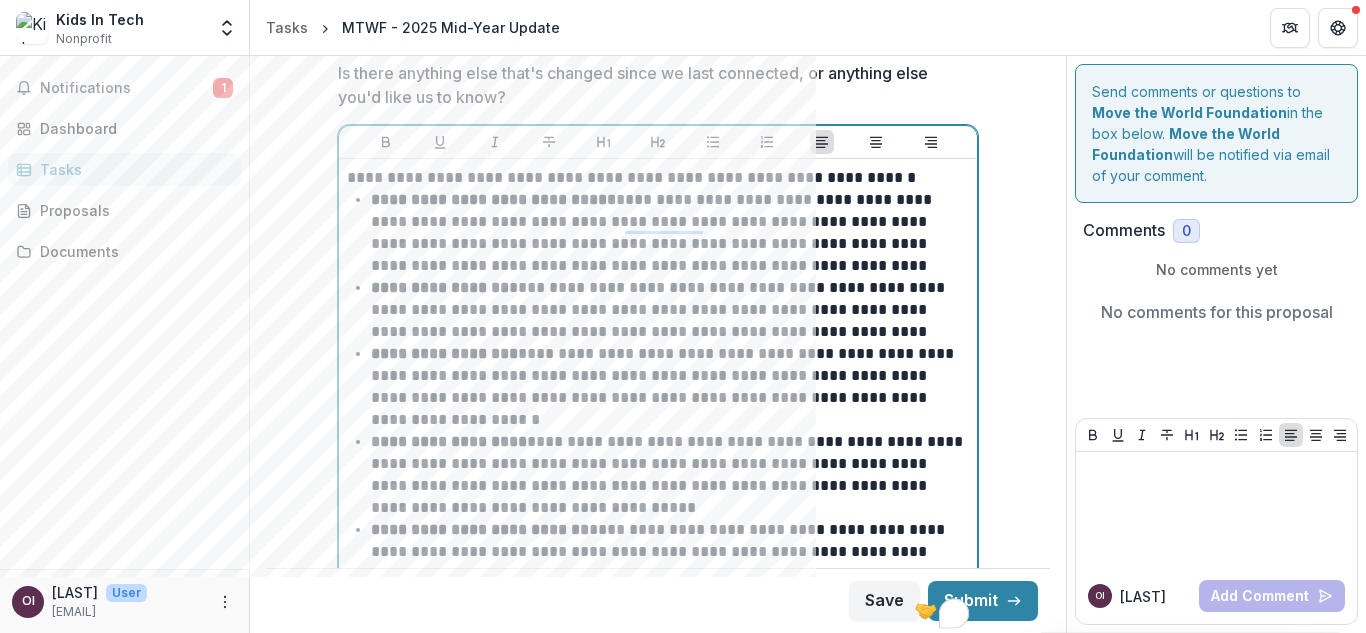 click on "**********" at bounding box center (670, 310) 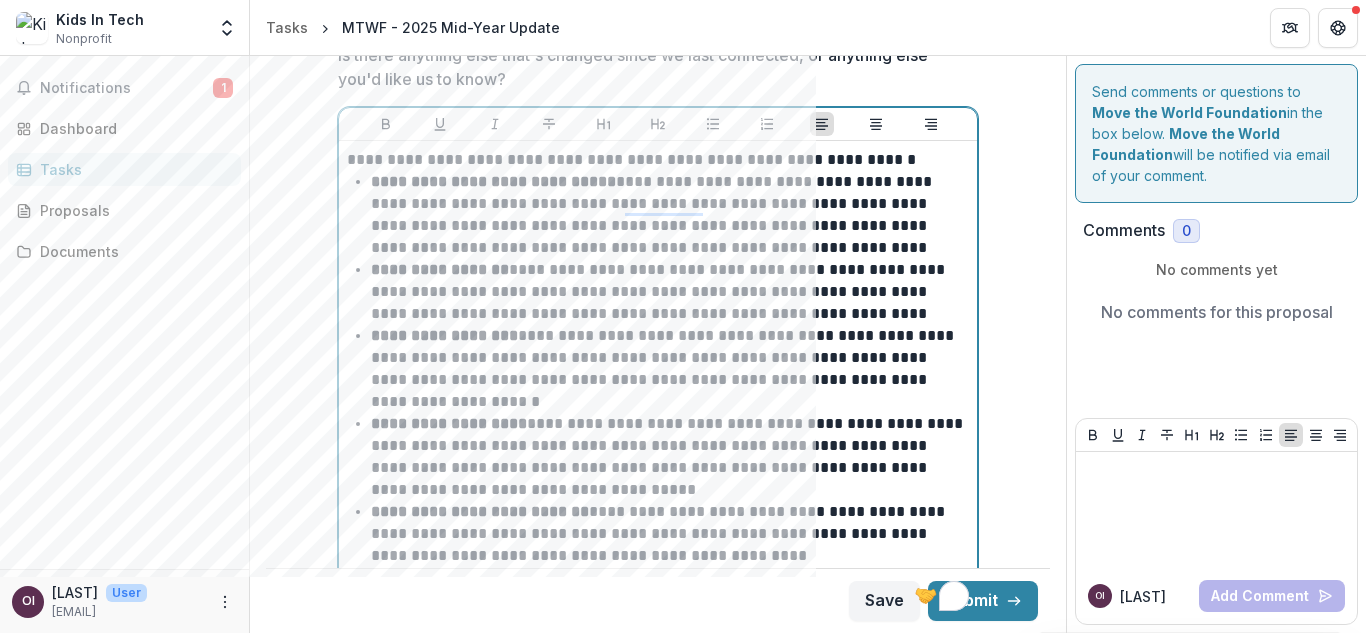 scroll, scrollTop: 3551, scrollLeft: 0, axis: vertical 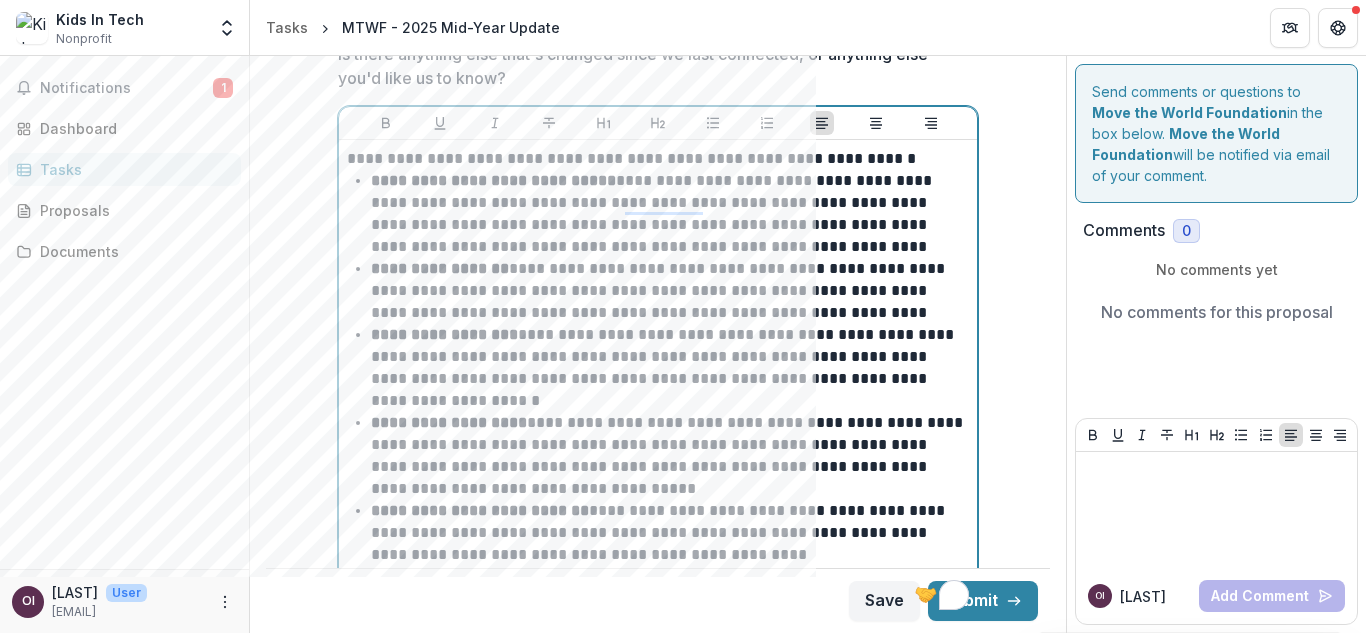 click on "**********" at bounding box center [670, 291] 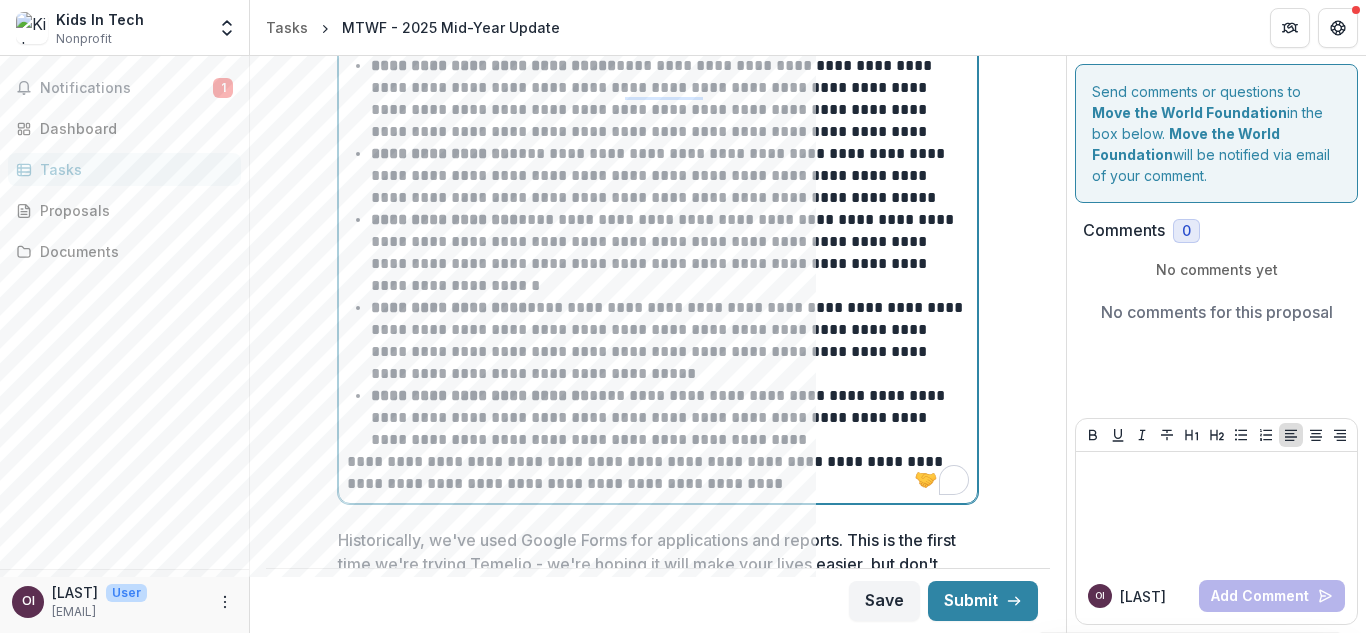 scroll, scrollTop: 3750, scrollLeft: 0, axis: vertical 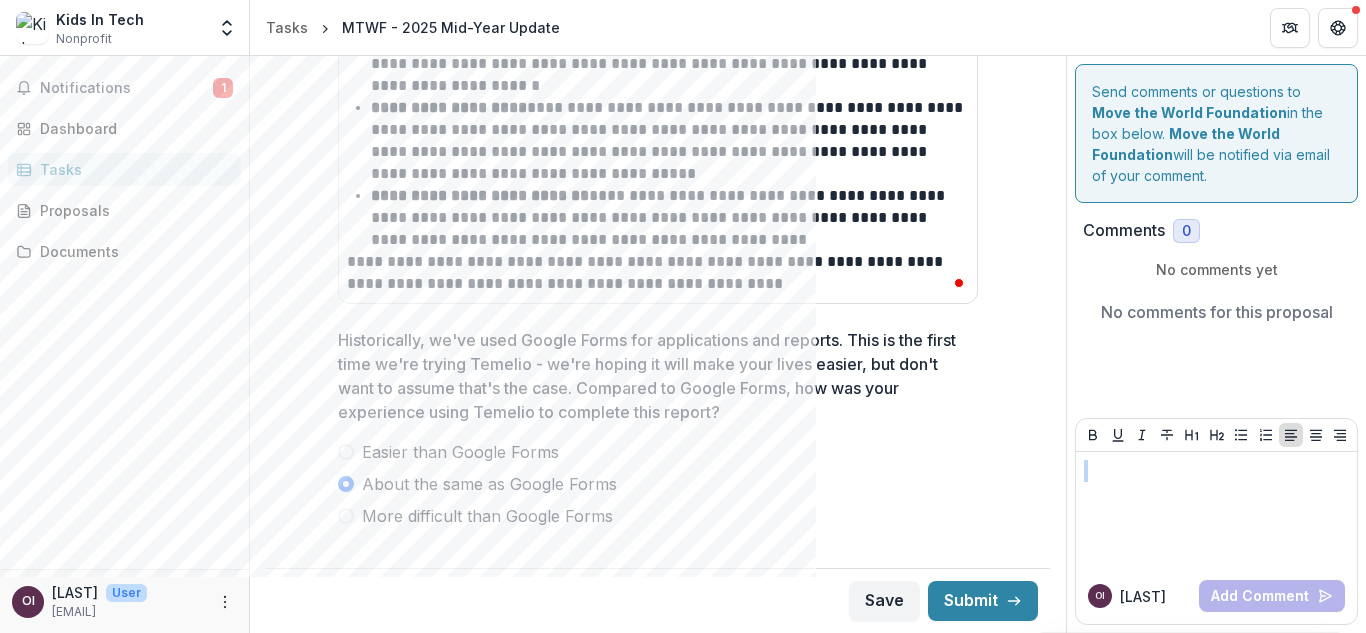 drag, startPoint x: 1069, startPoint y: 574, endPoint x: 1078, endPoint y: 394, distance: 180.22485 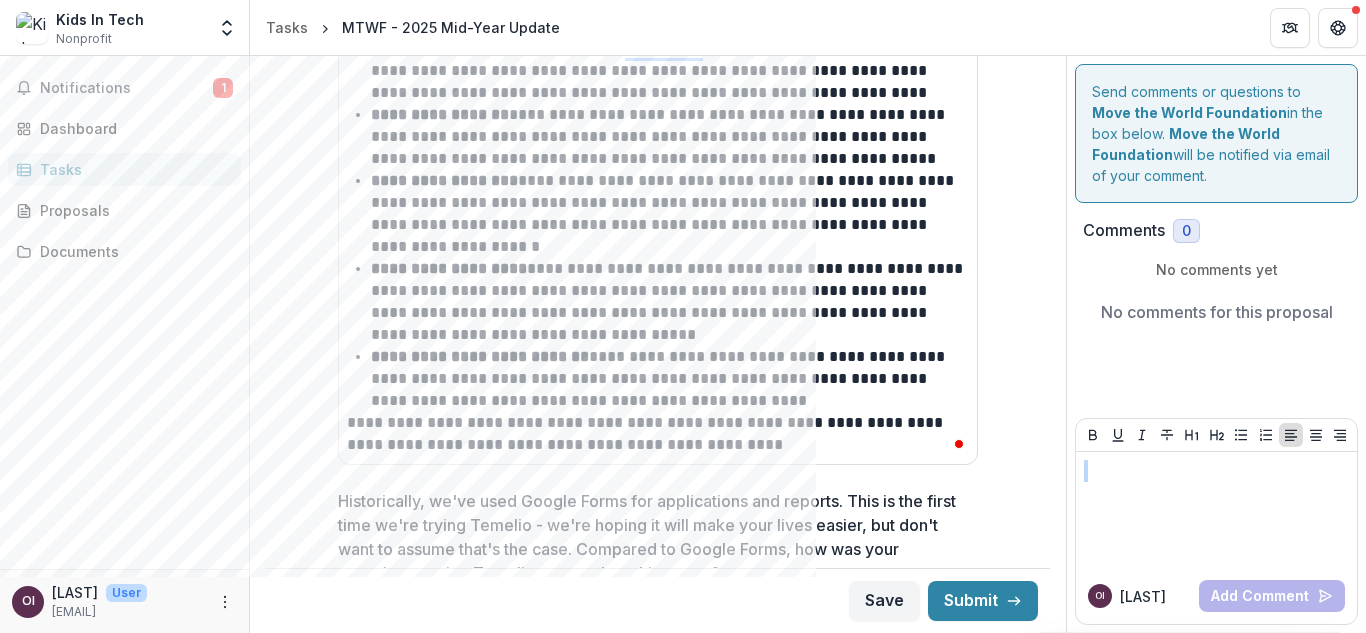 scroll, scrollTop: 3866, scrollLeft: 0, axis: vertical 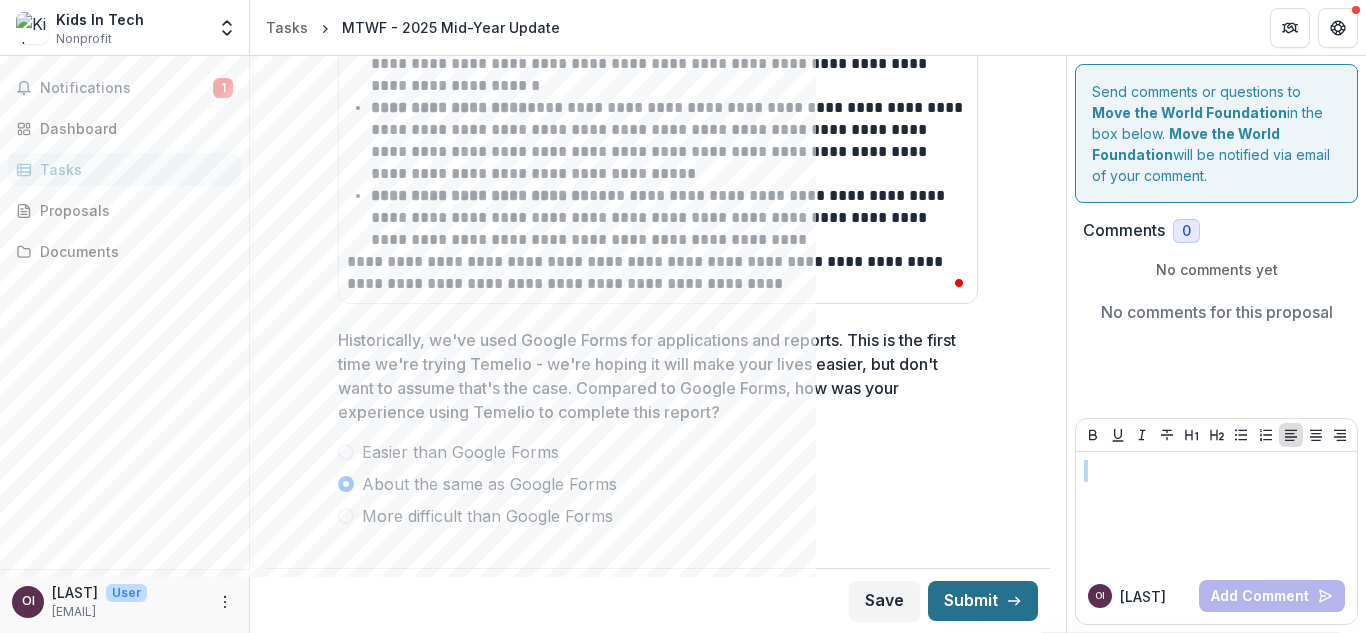 click on "Submit" at bounding box center [983, 601] 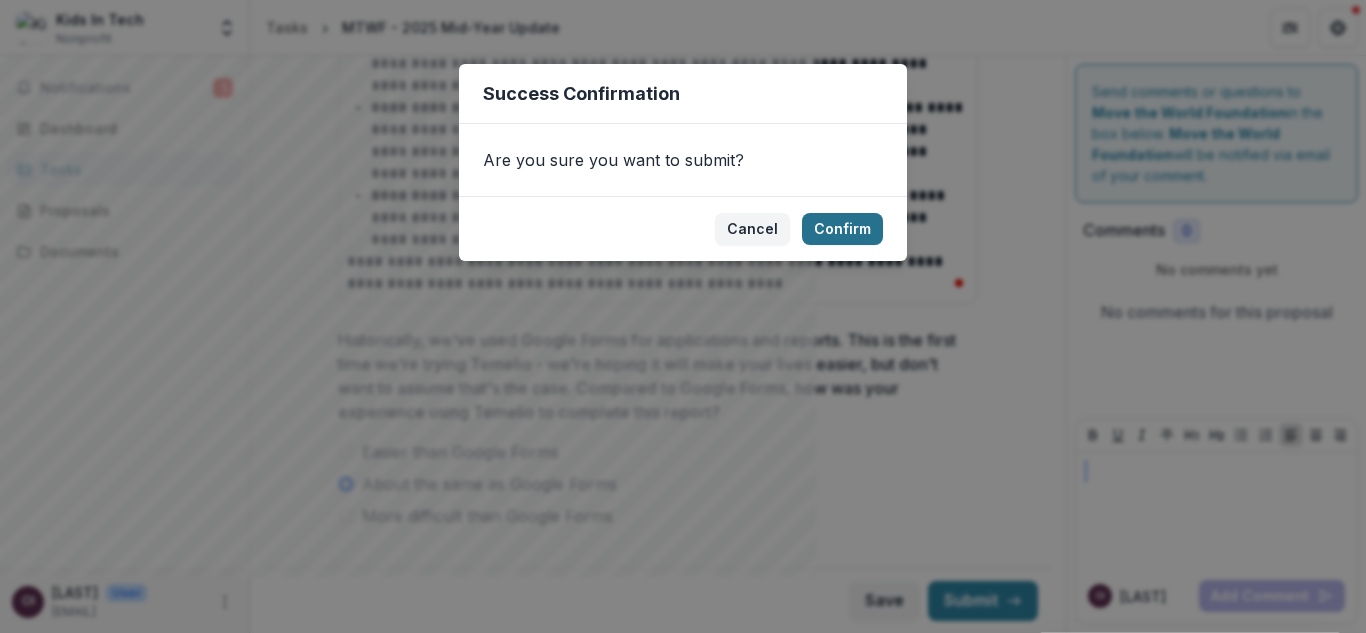 click on "Confirm" at bounding box center [842, 229] 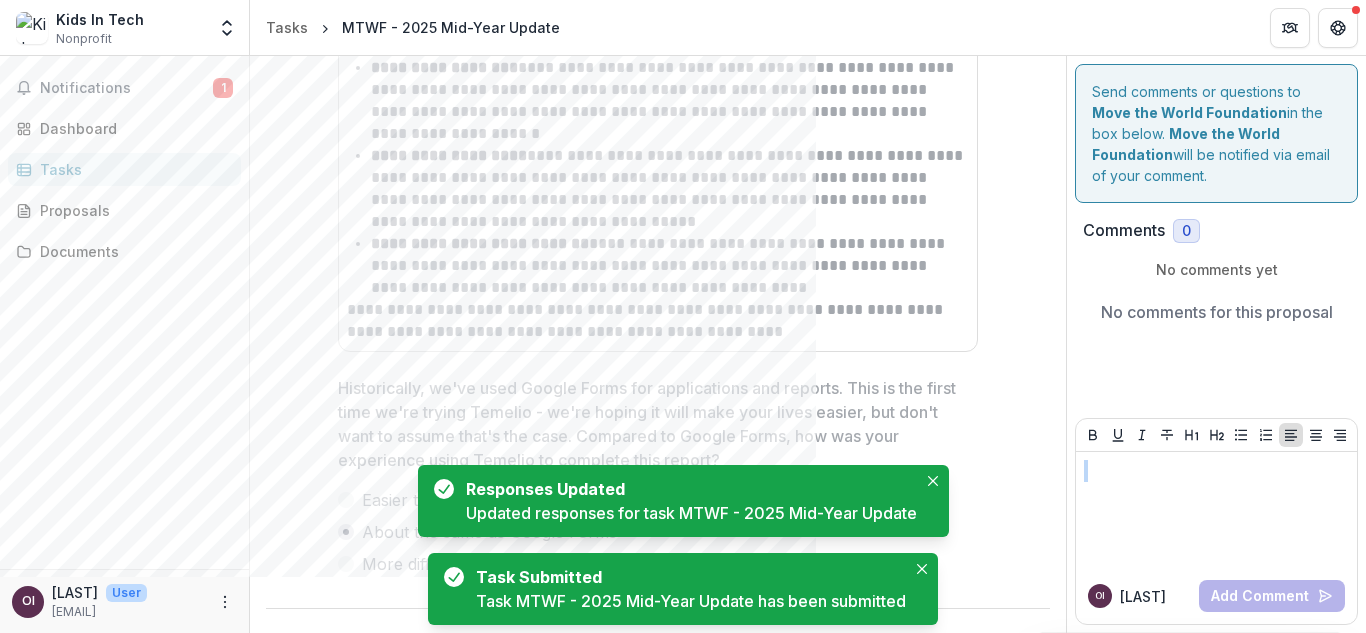 scroll, scrollTop: 0, scrollLeft: 0, axis: both 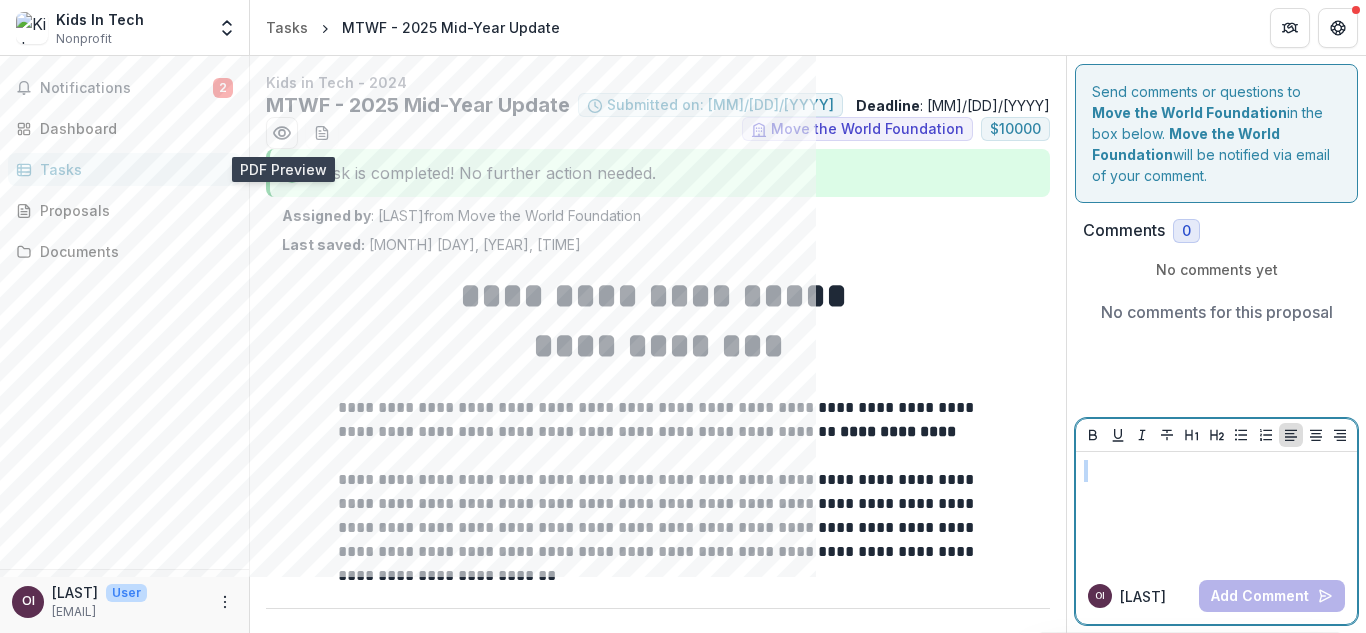 click at bounding box center [1216, 471] 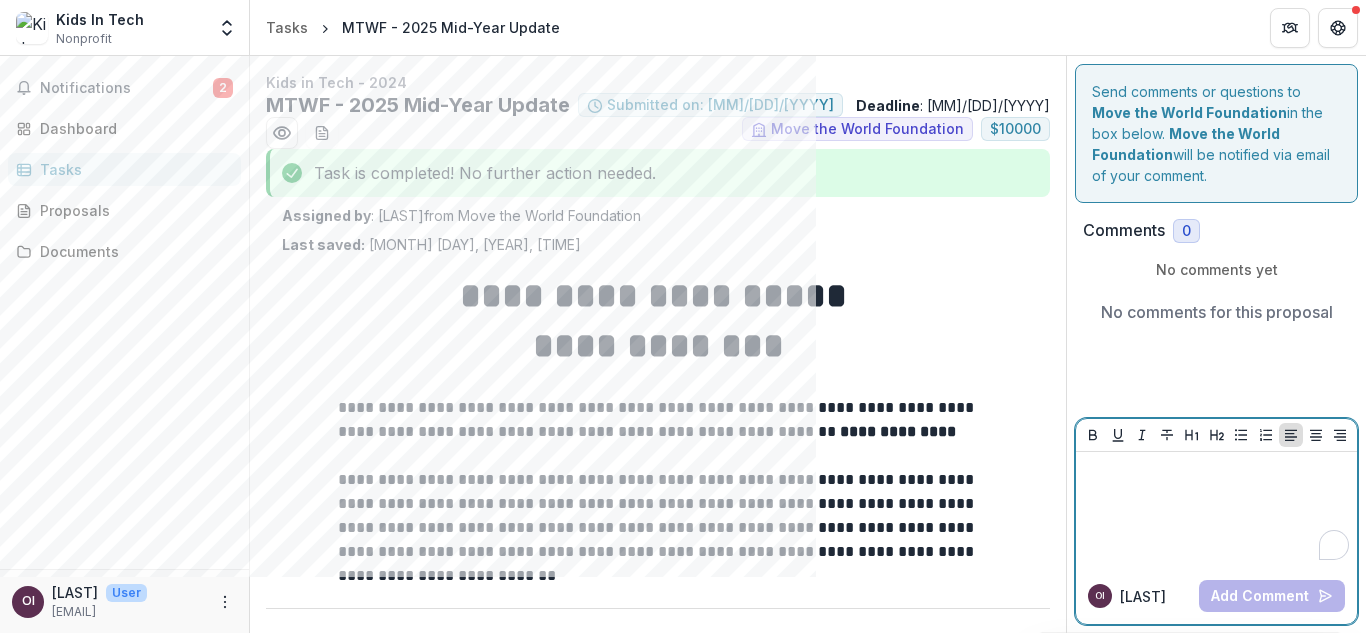 type 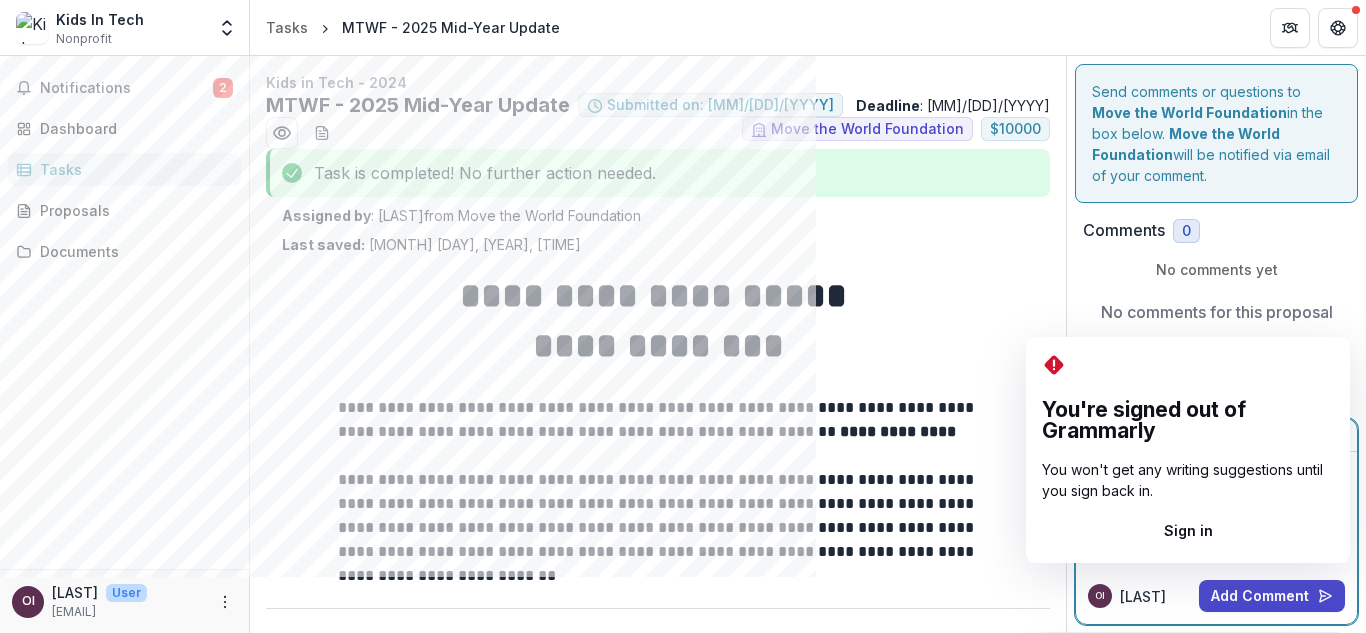 click on "**********" at bounding box center [1216, 493] 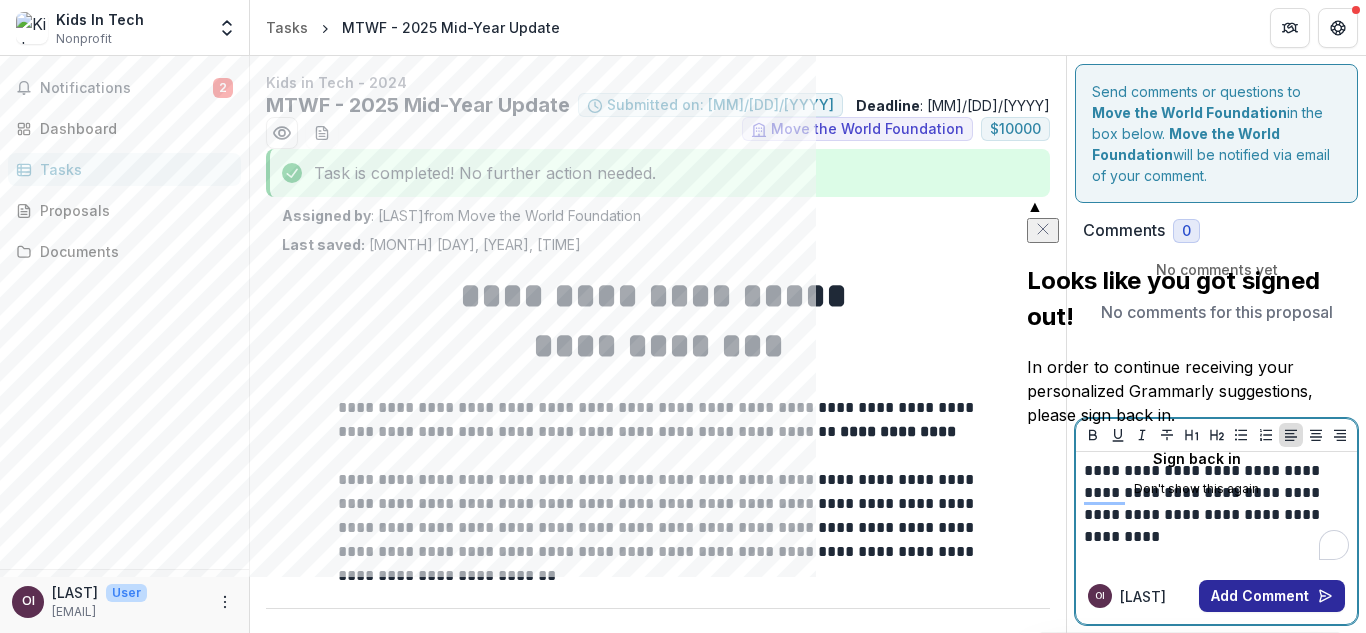 click on "Add Comment" at bounding box center (1272, 596) 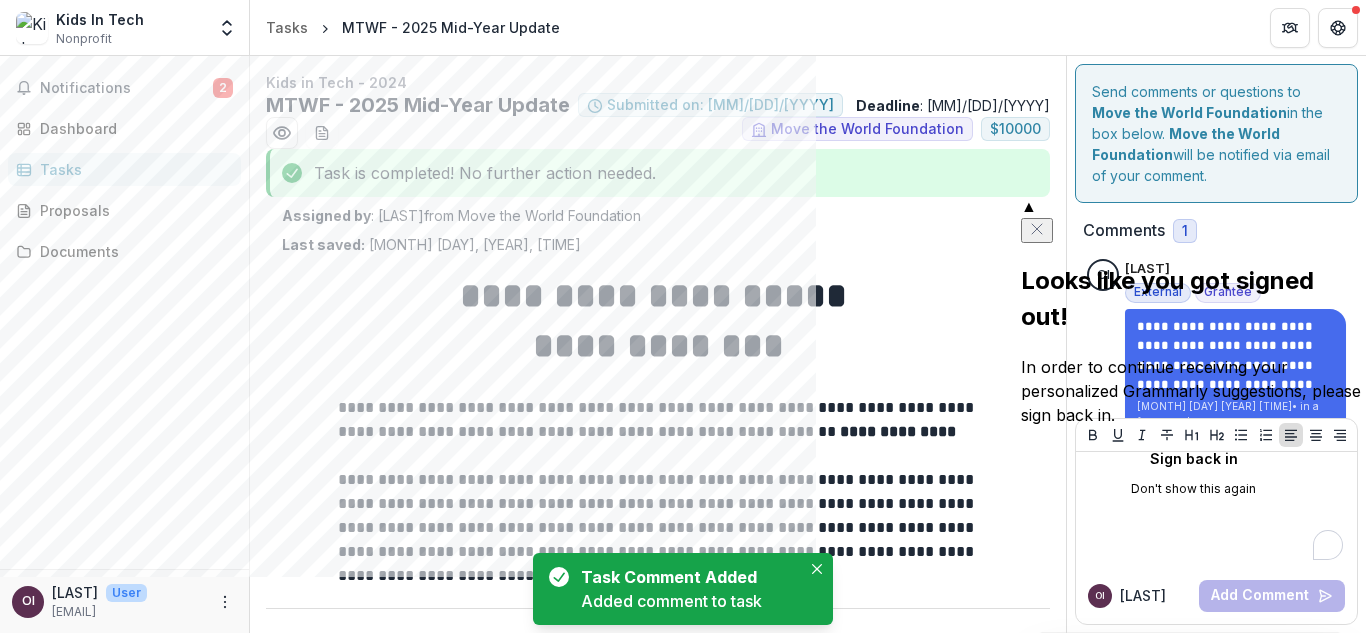 click 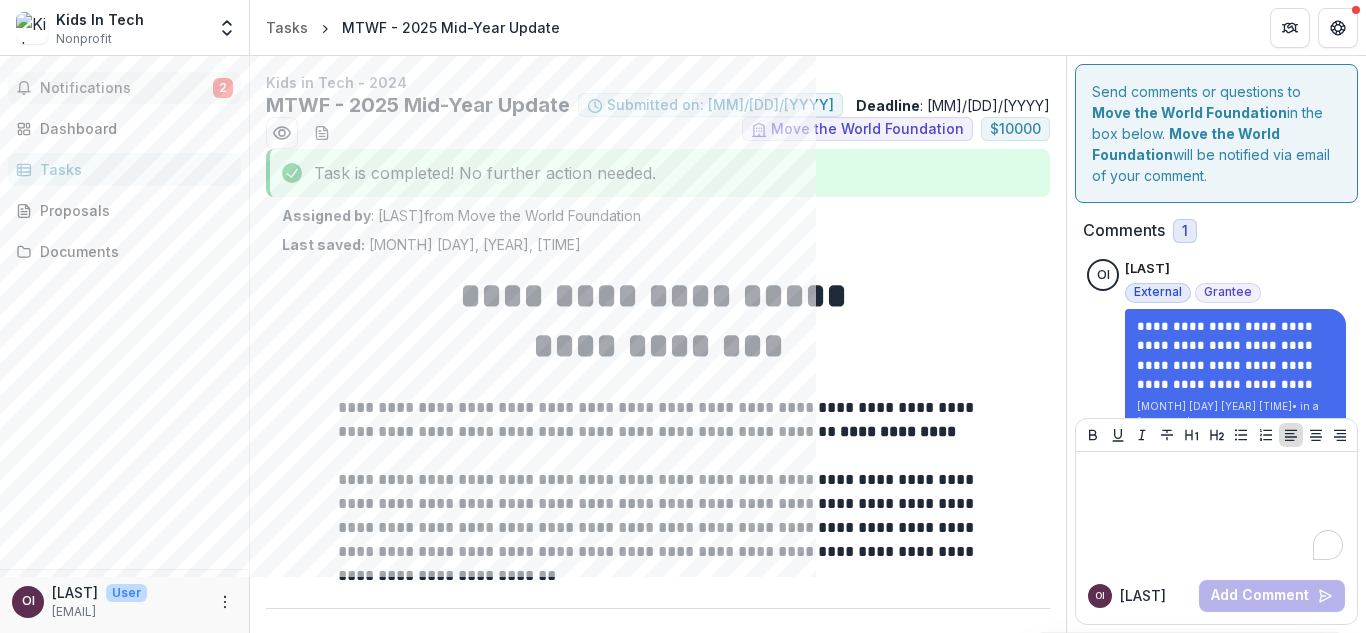 click on "Notifications" at bounding box center [126, 88] 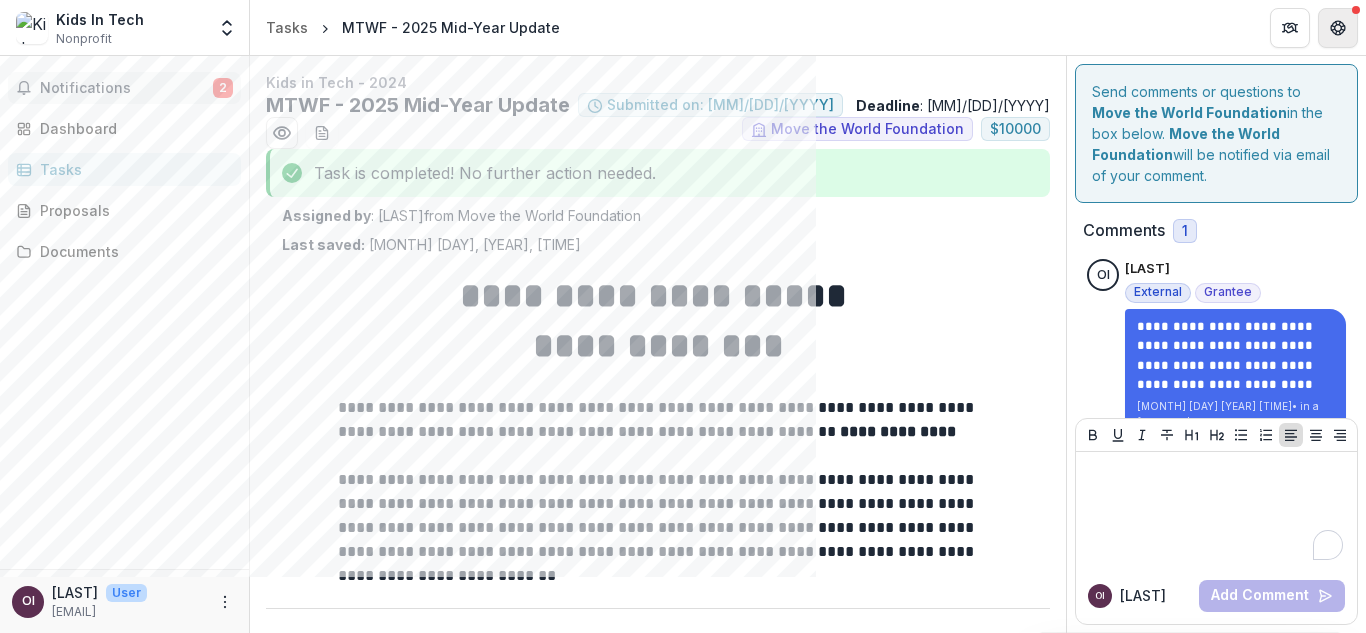 click 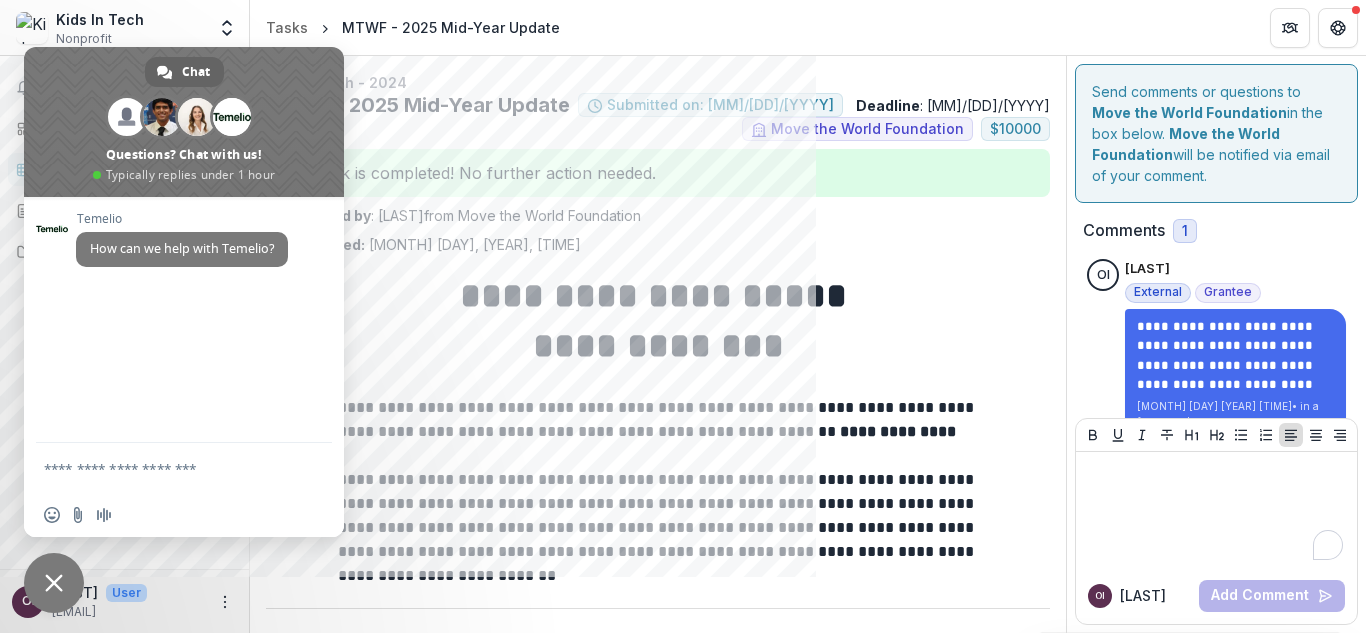 click on "Tasks MTWF - 2025 Mid-Year Update" at bounding box center (808, 27) 